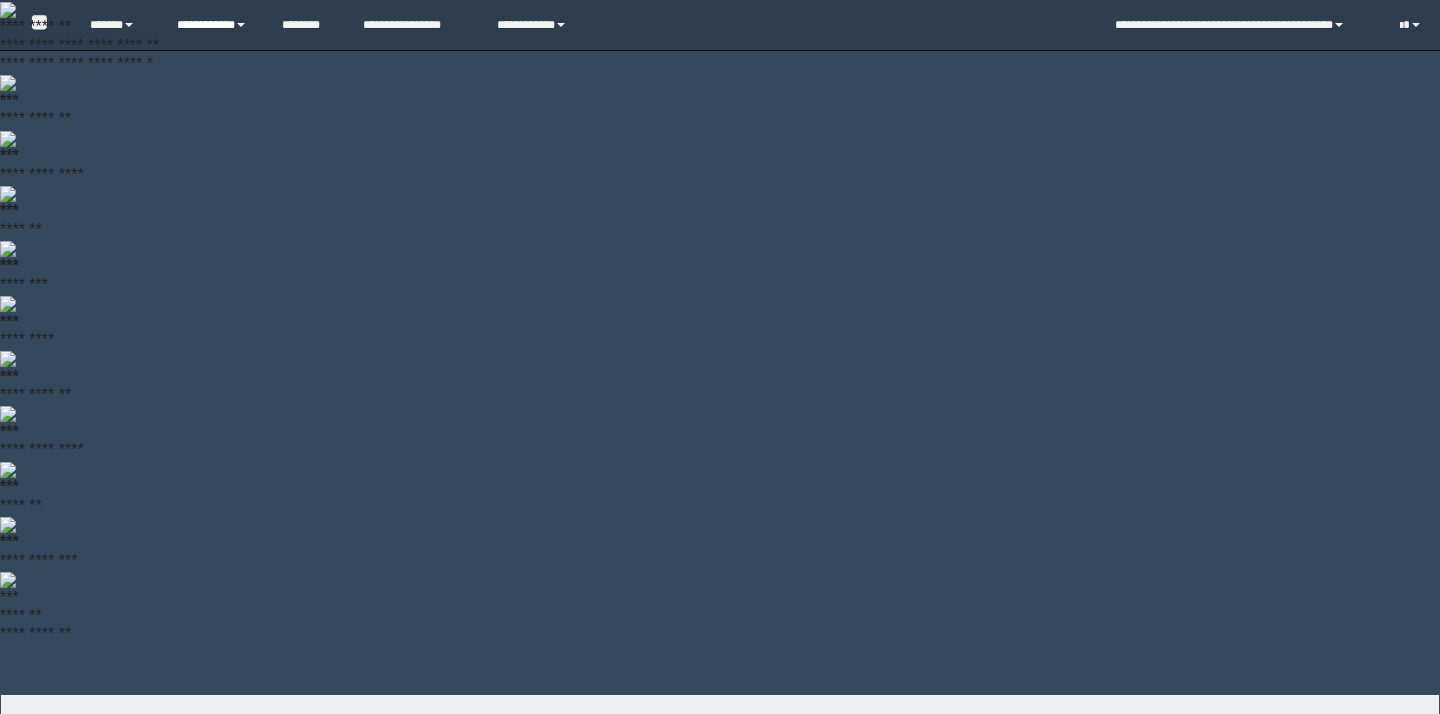 scroll, scrollTop: 0, scrollLeft: 0, axis: both 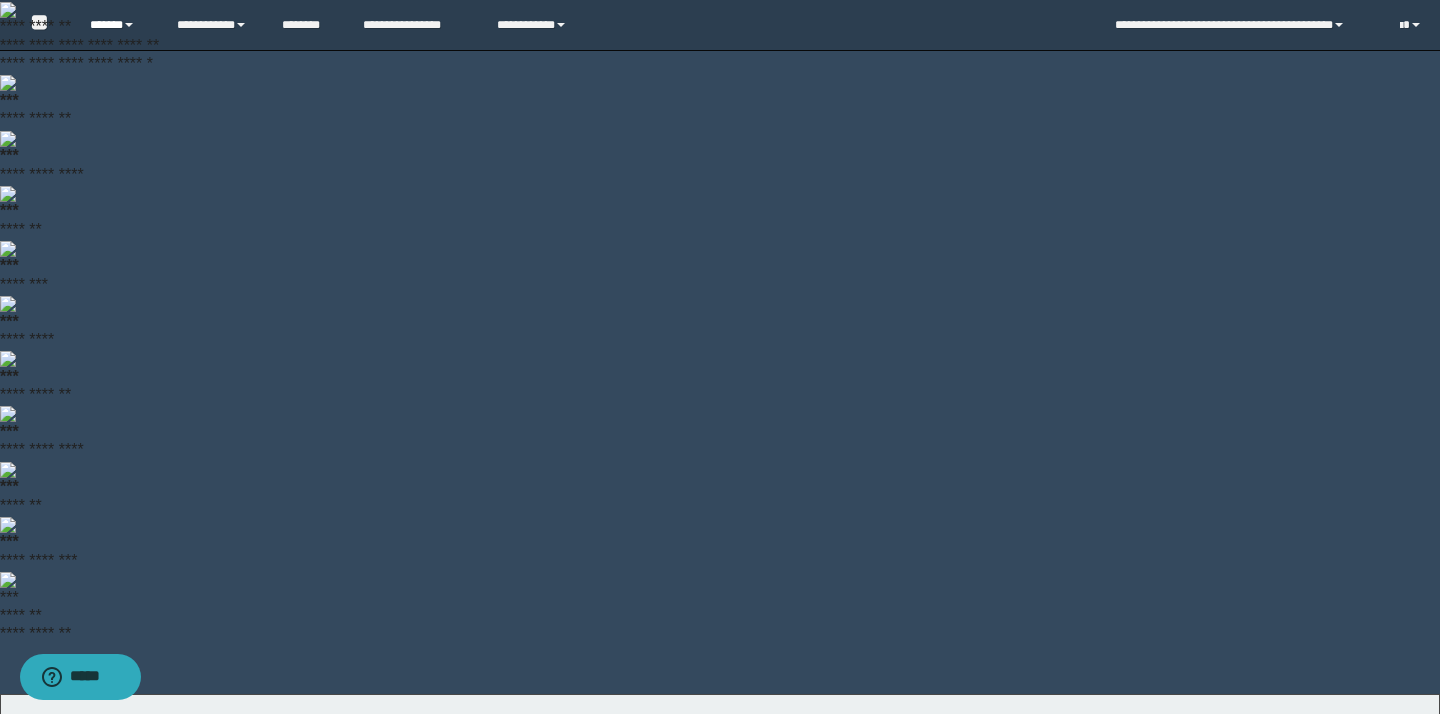 click on "******" at bounding box center (118, 25) 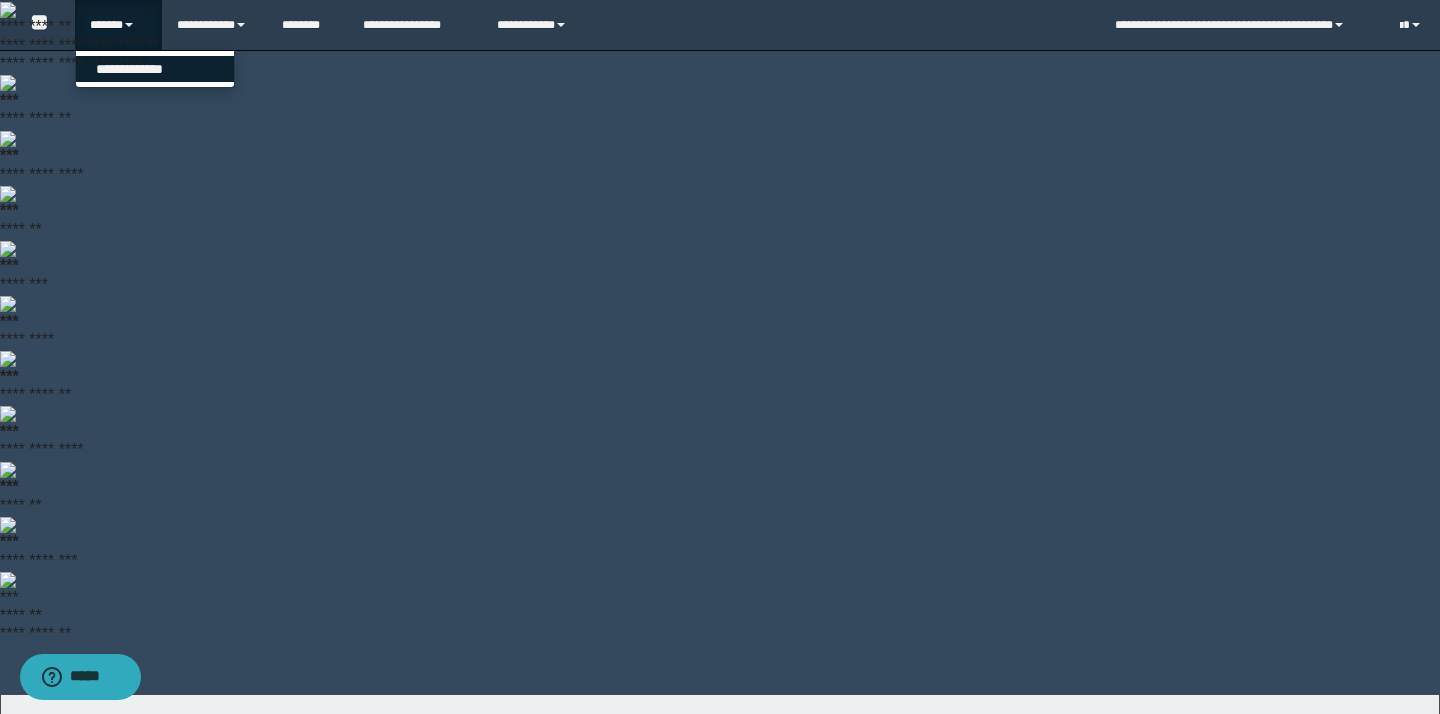 click on "**********" at bounding box center [155, 69] 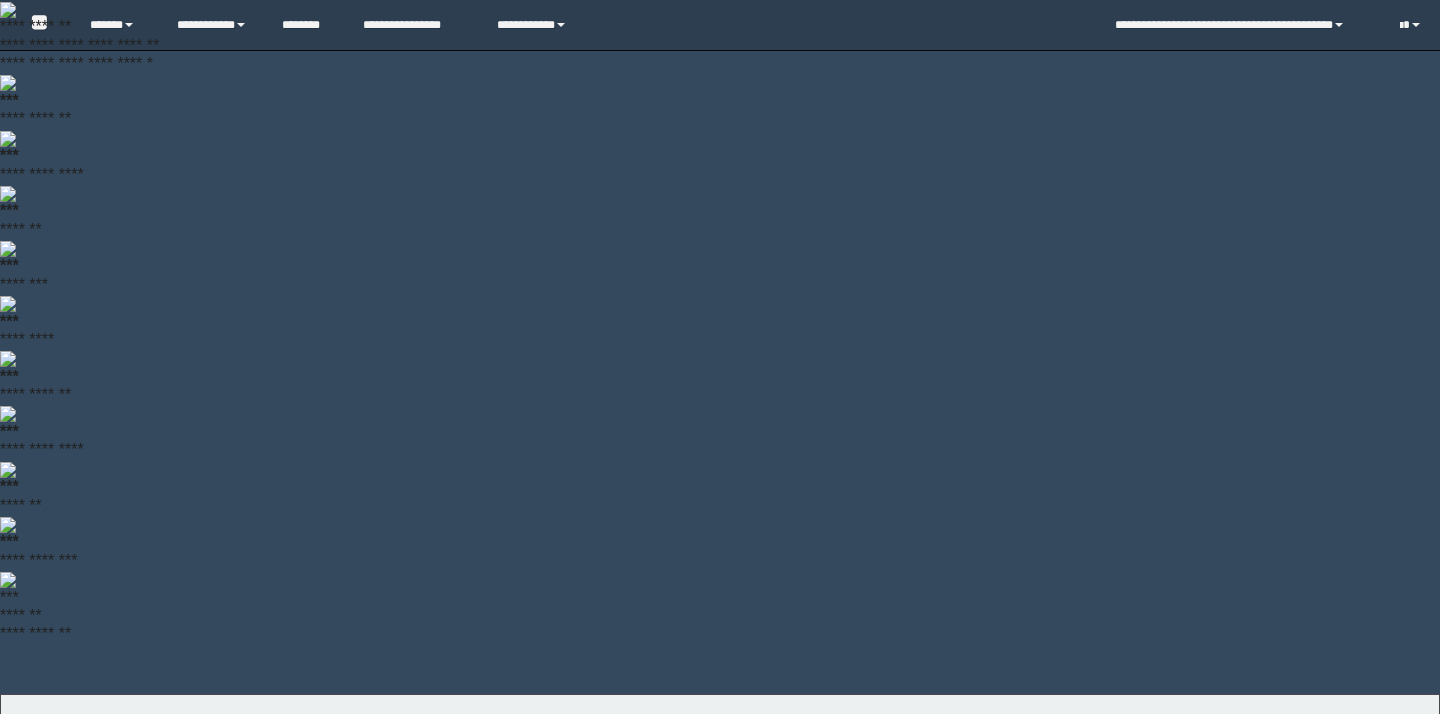 scroll, scrollTop: 0, scrollLeft: 0, axis: both 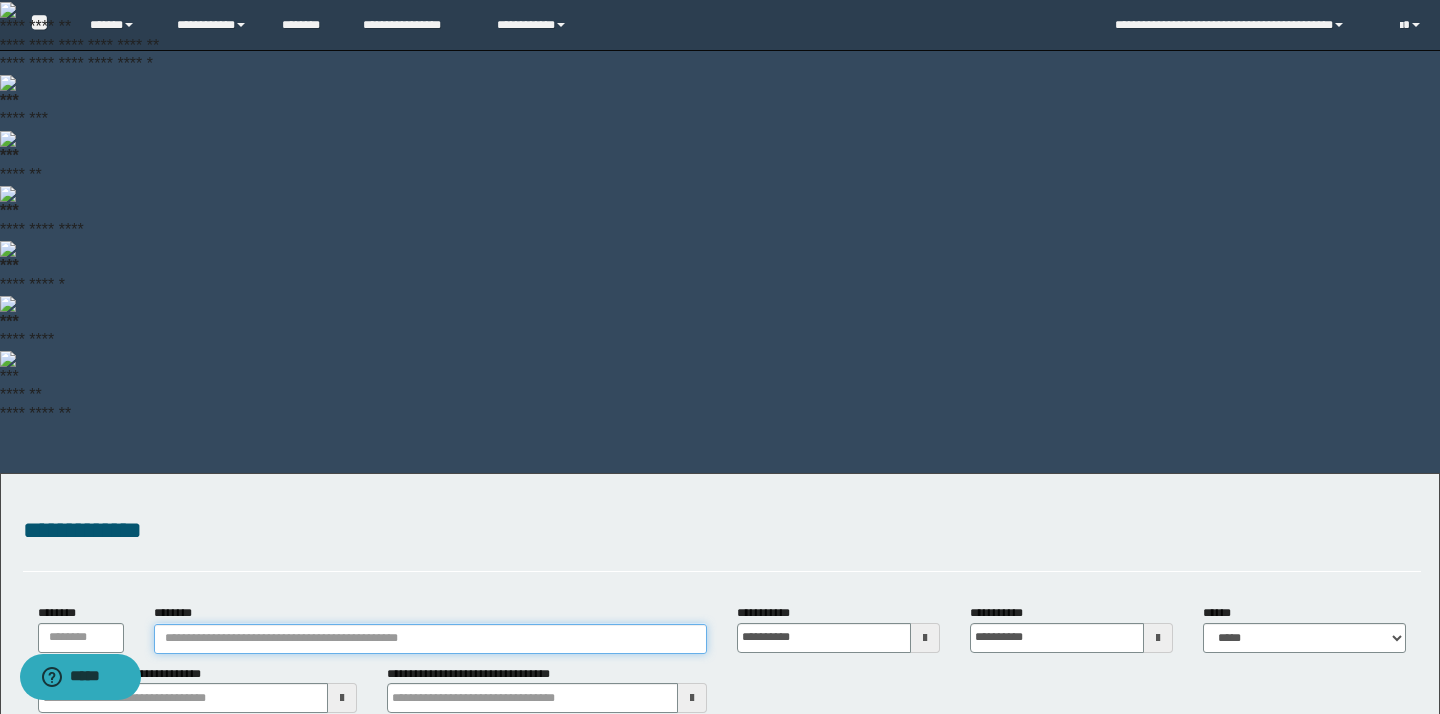 click on "********" at bounding box center (430, 639) 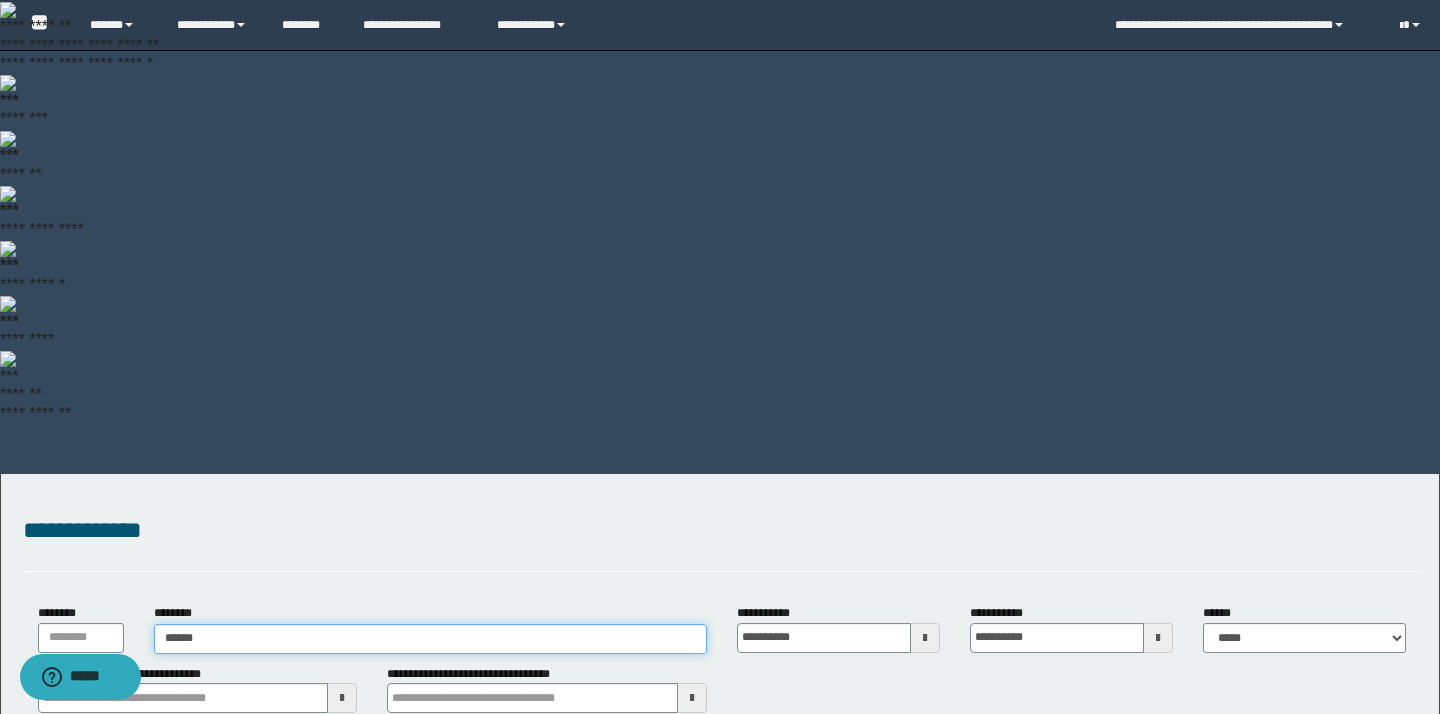 type on "*******" 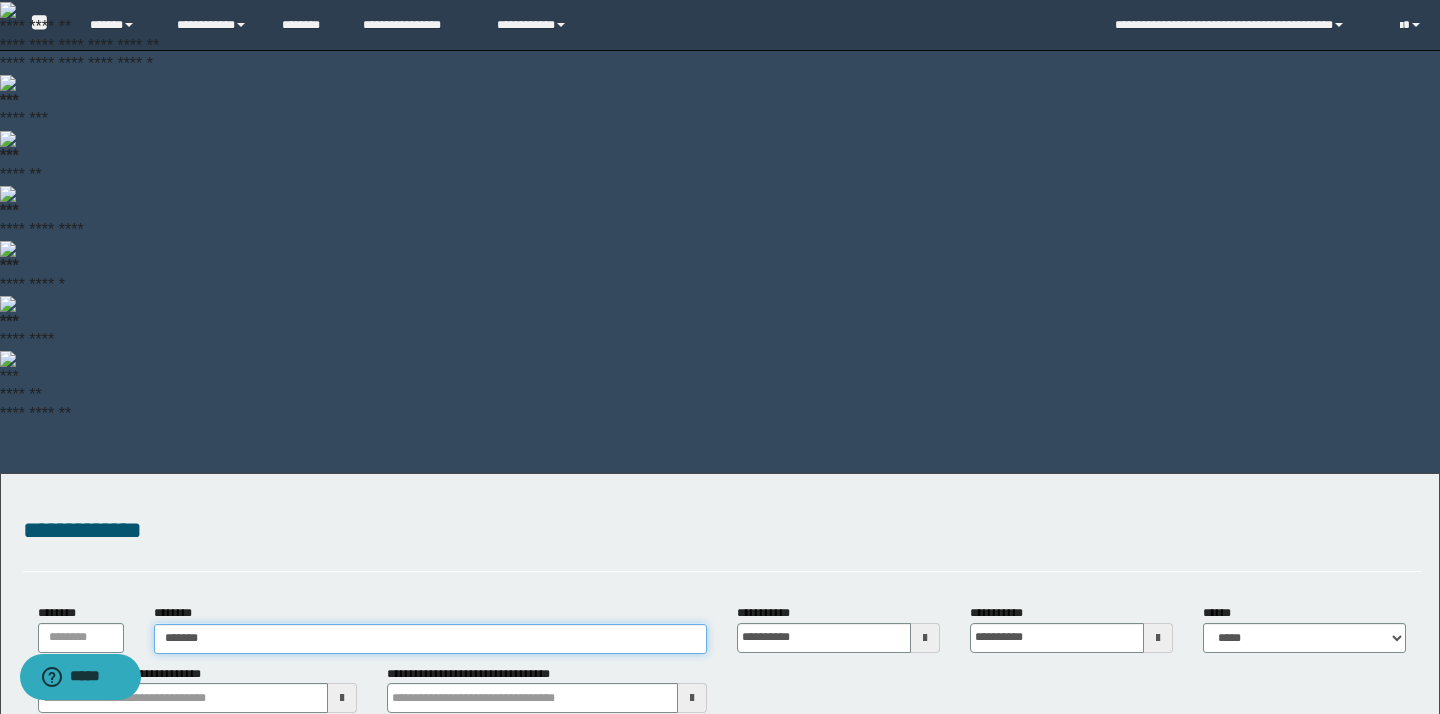 type on "*******" 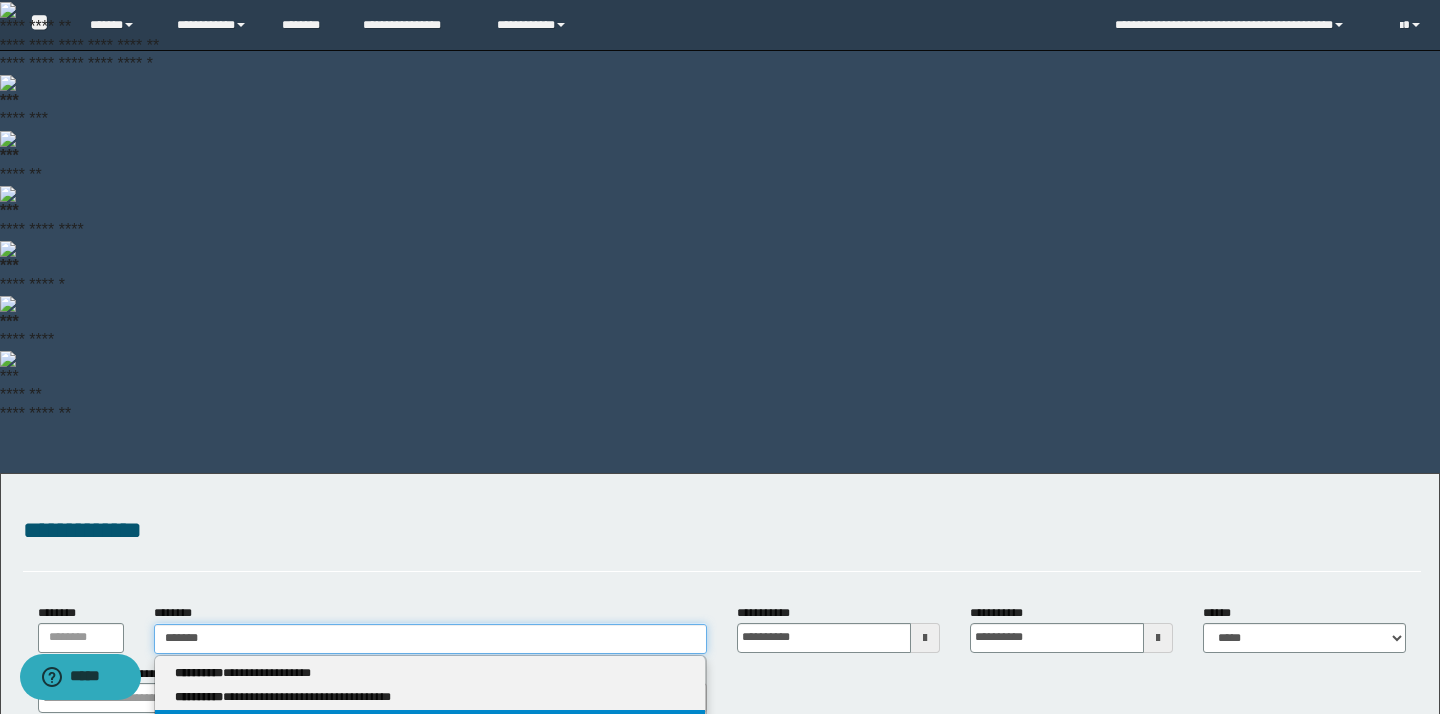 type on "*******" 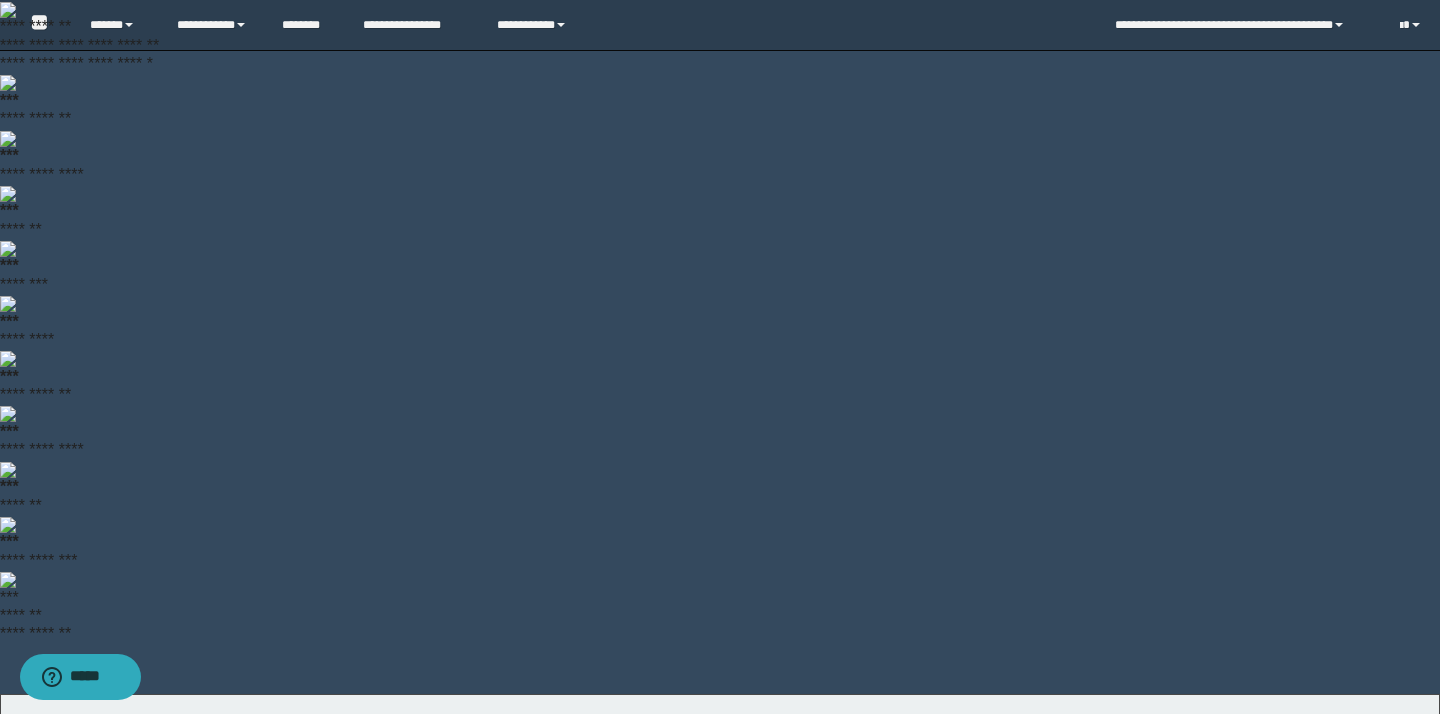 click on "**********" at bounding box center [430, 943] 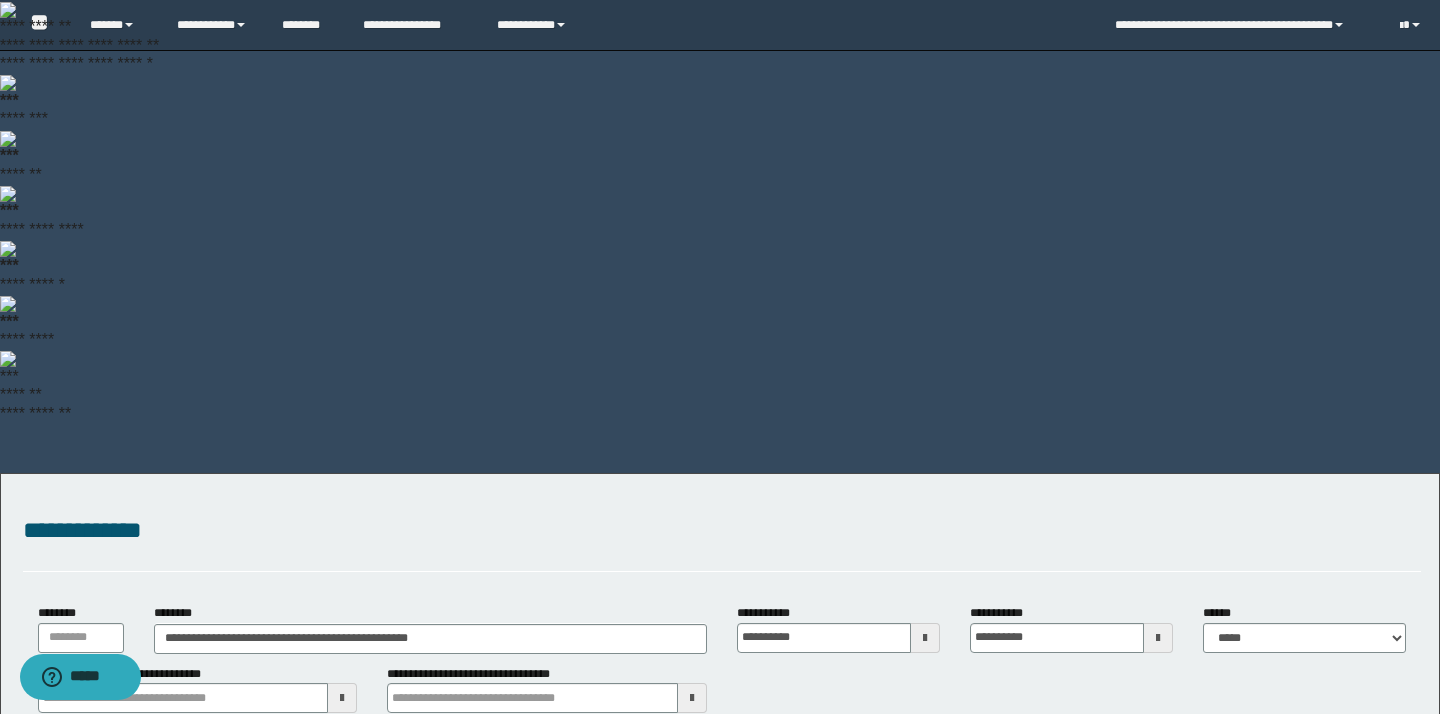 click on "**********" at bounding box center [722, 680] 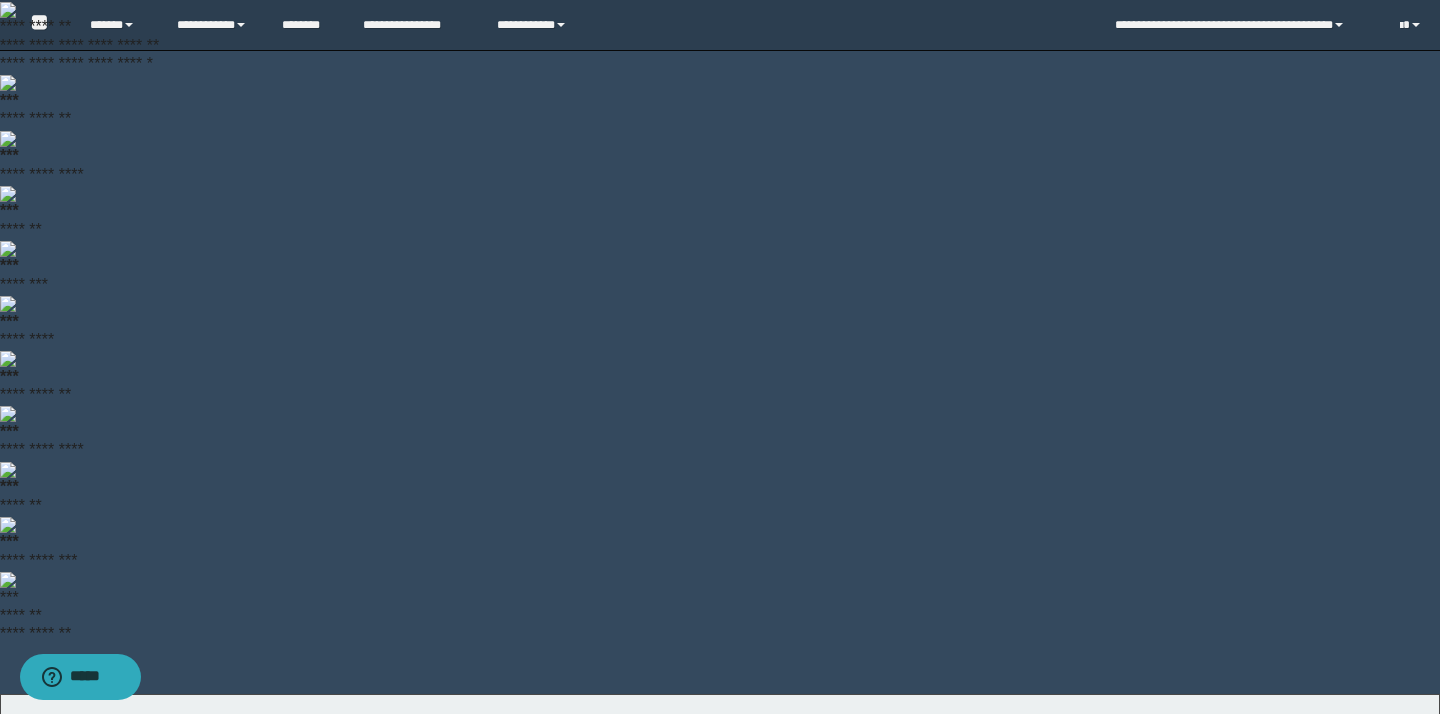 click on "********" at bounding box center [1344, 1045] 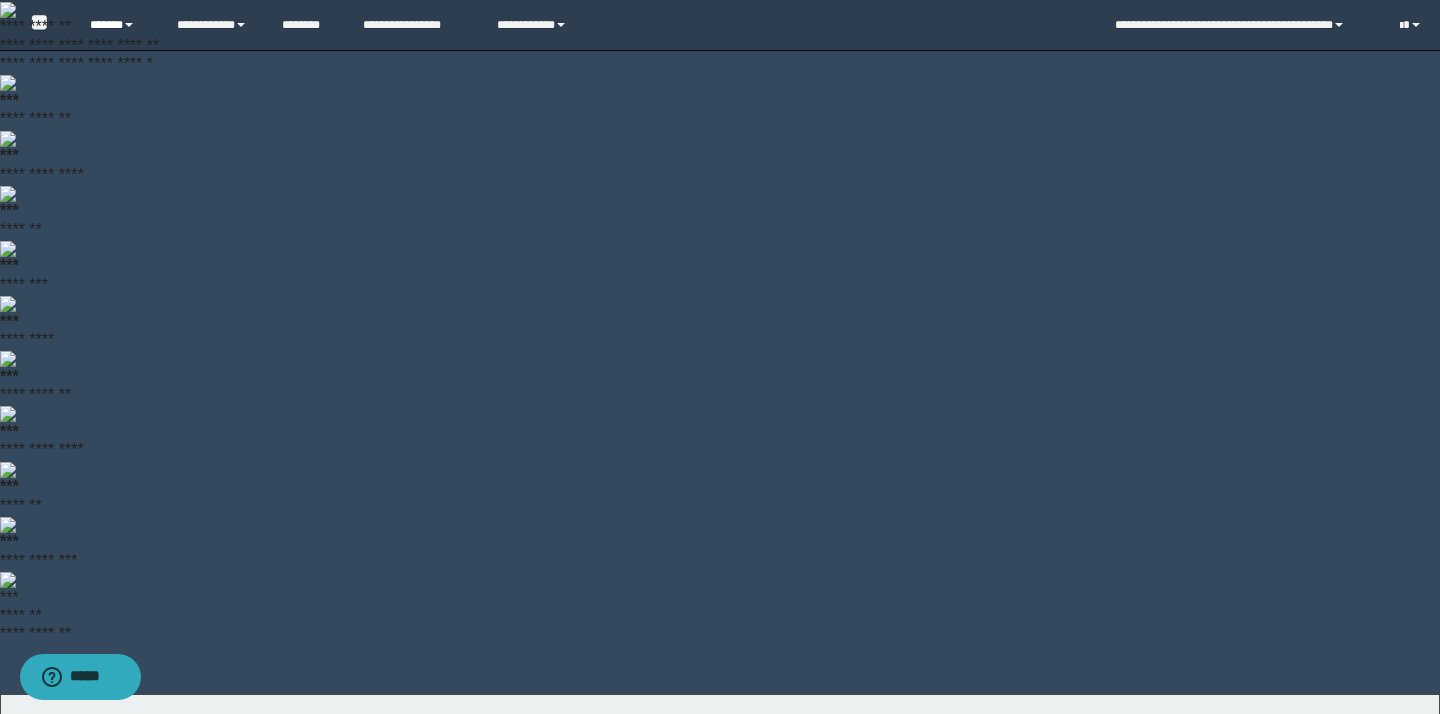 click on "******" at bounding box center (118, 25) 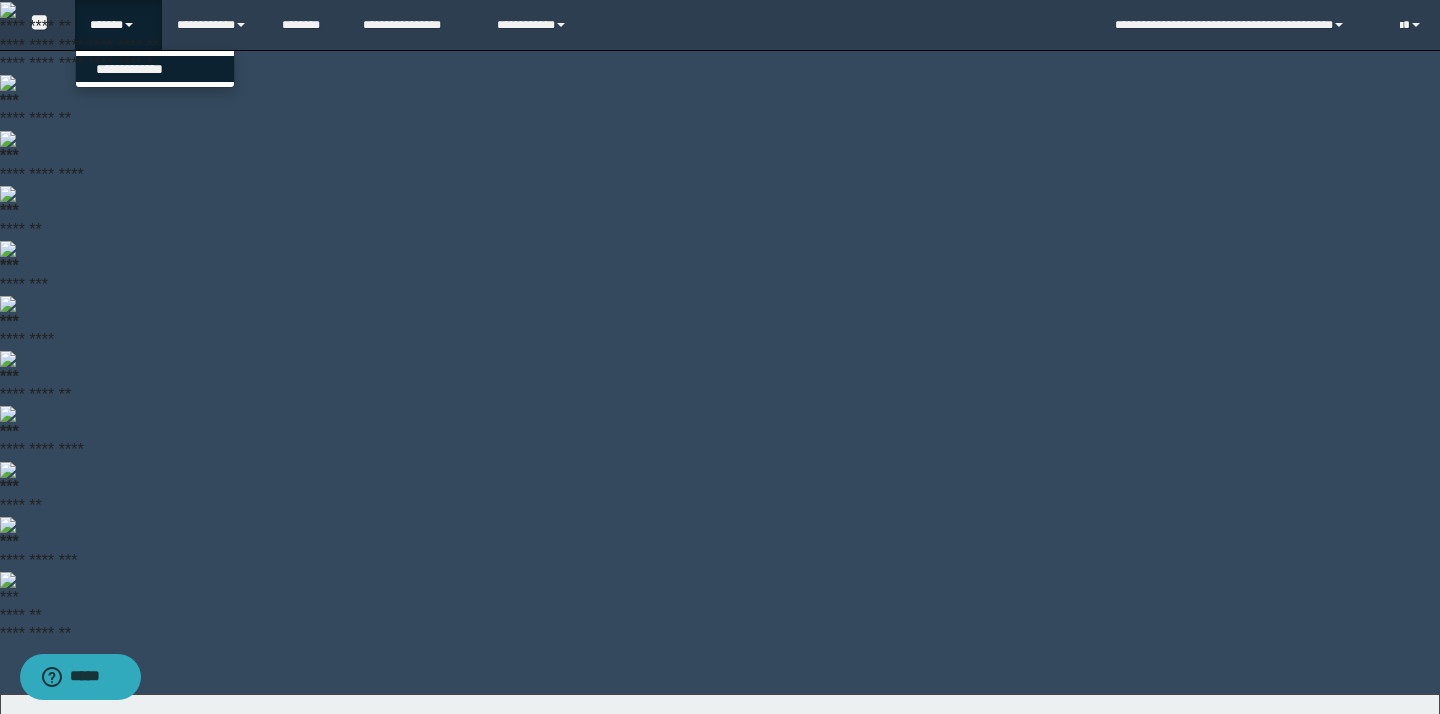 click on "**********" at bounding box center (155, 69) 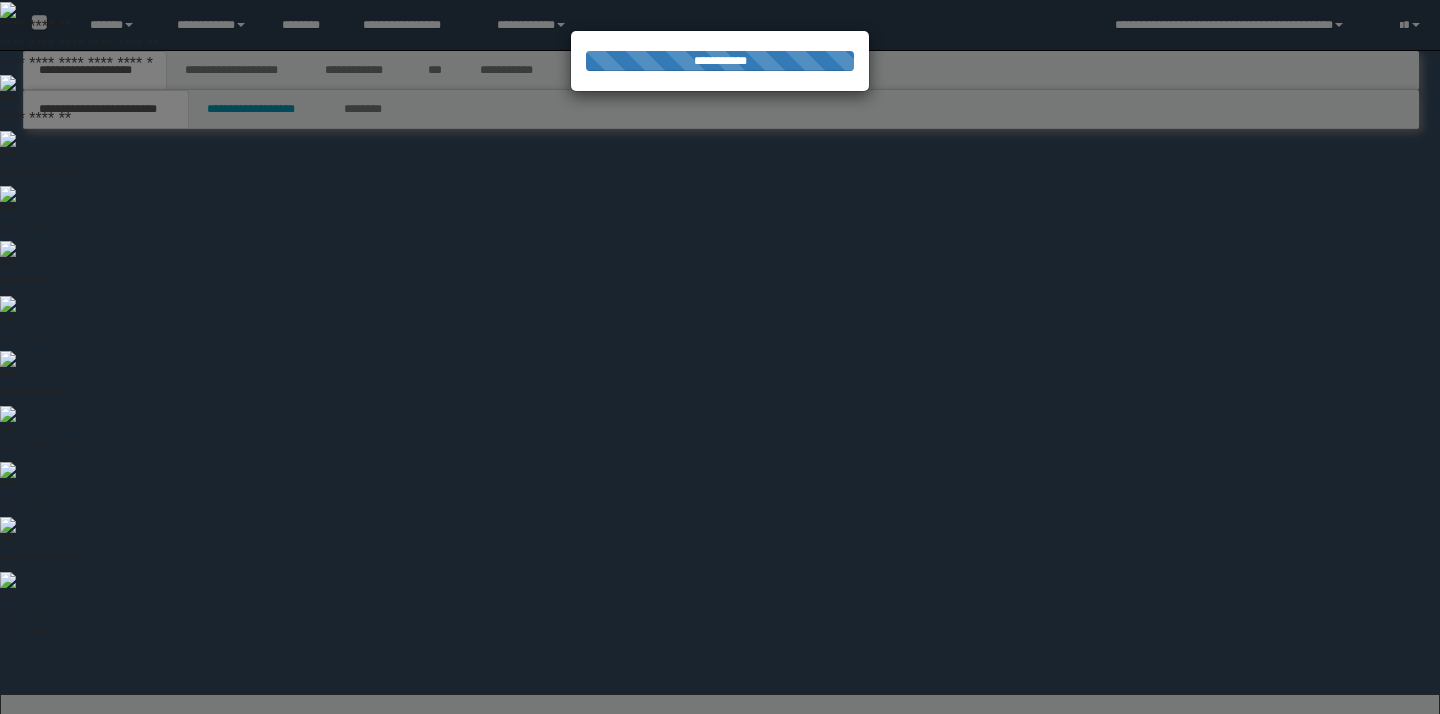 scroll, scrollTop: 0, scrollLeft: 0, axis: both 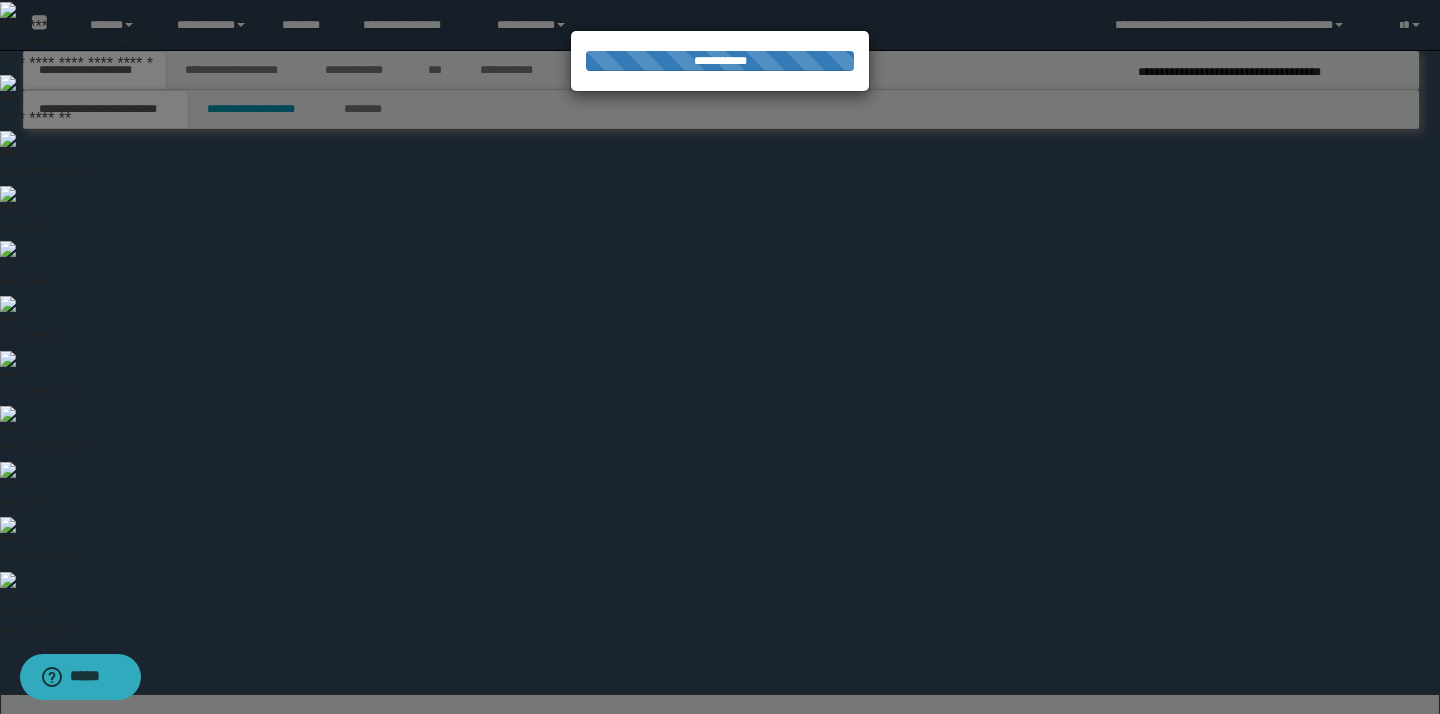 select on "*" 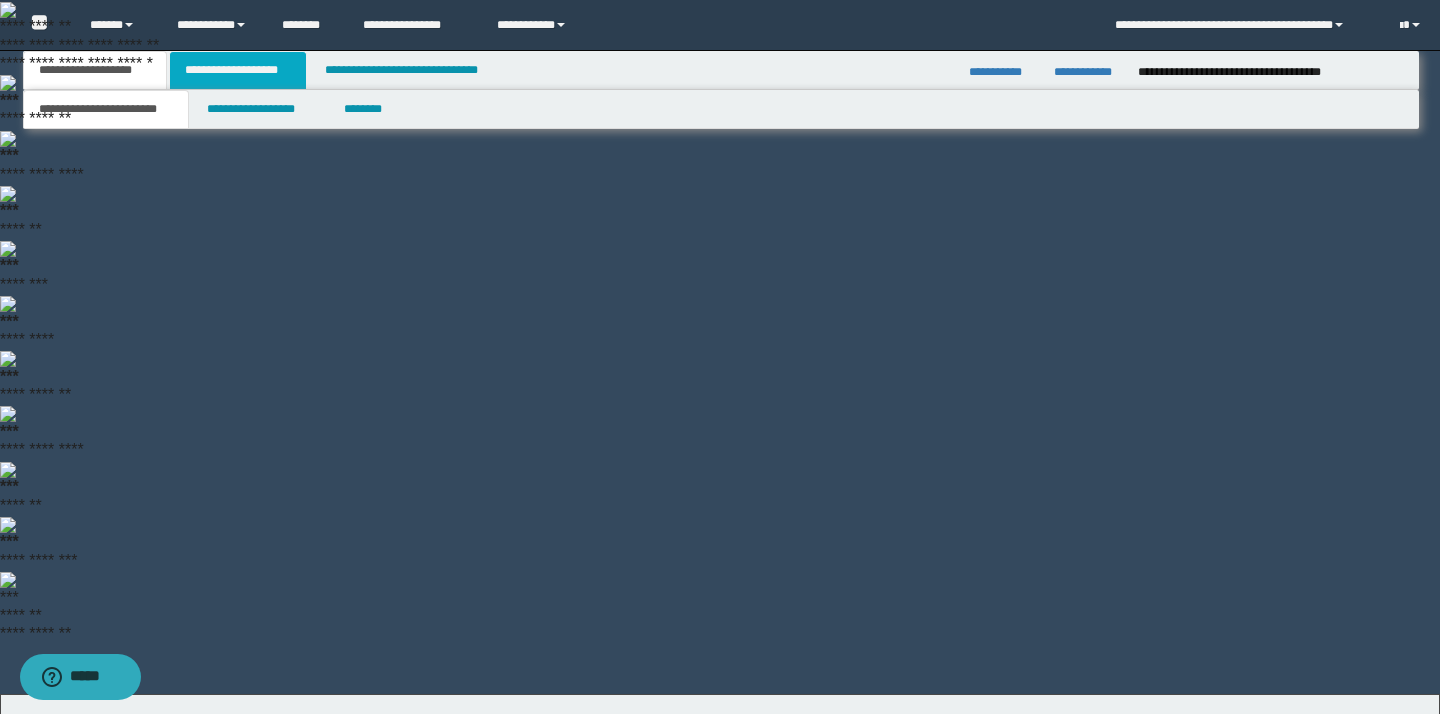 click on "**********" at bounding box center [238, 70] 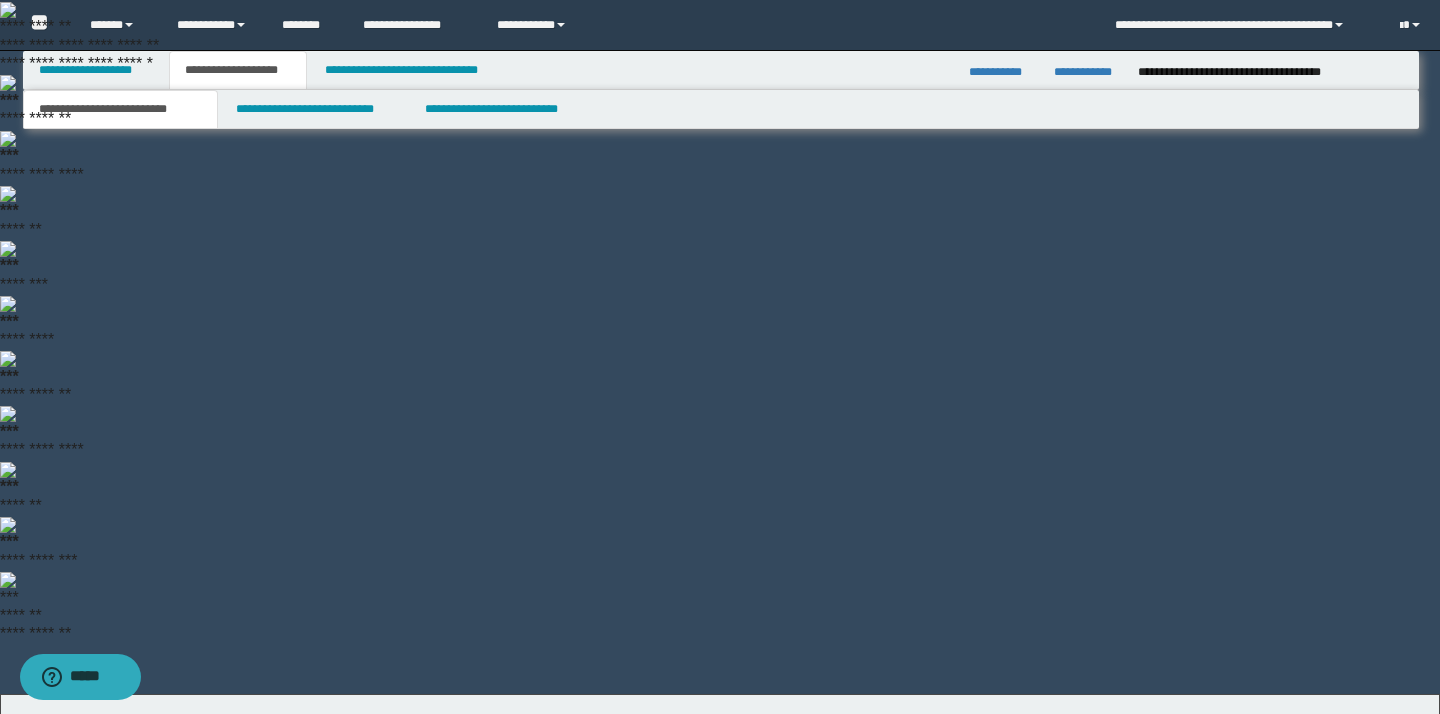 type 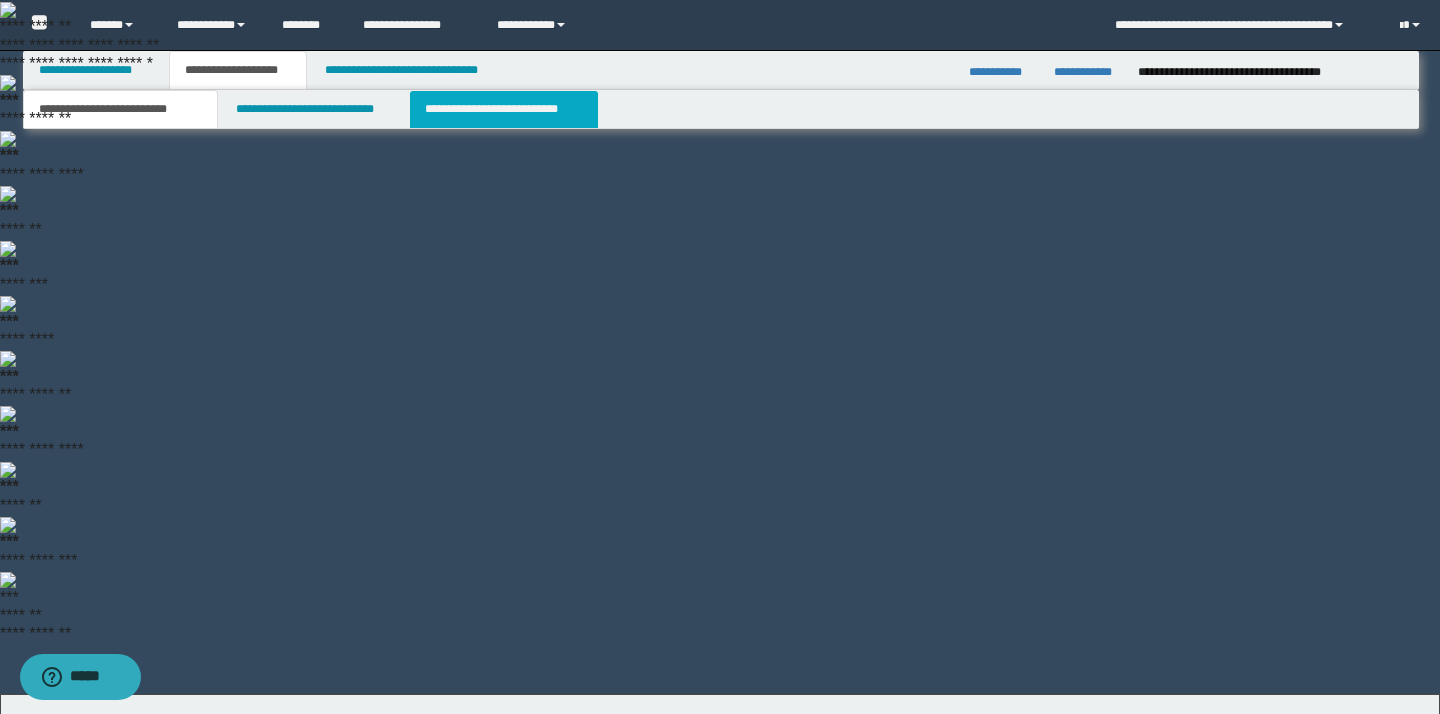 select on "*" 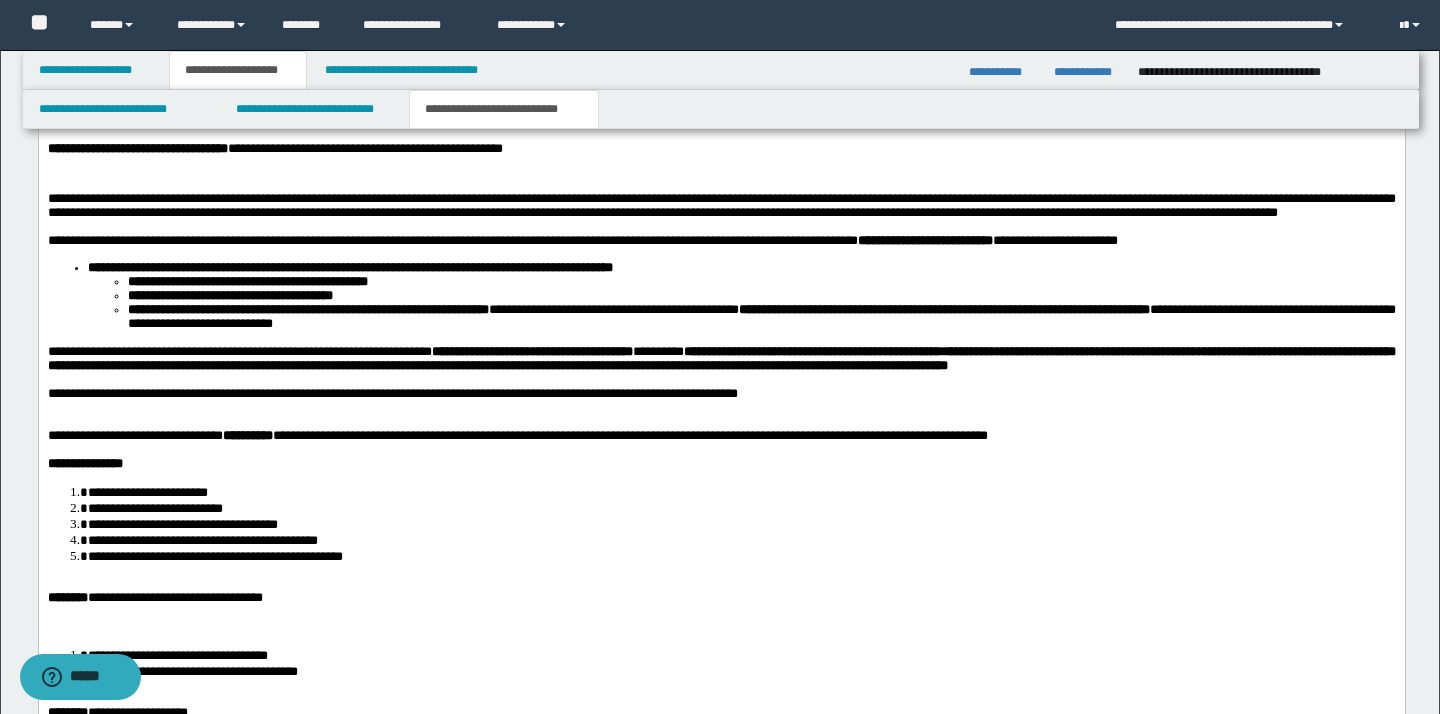 scroll, scrollTop: 3837, scrollLeft: 0, axis: vertical 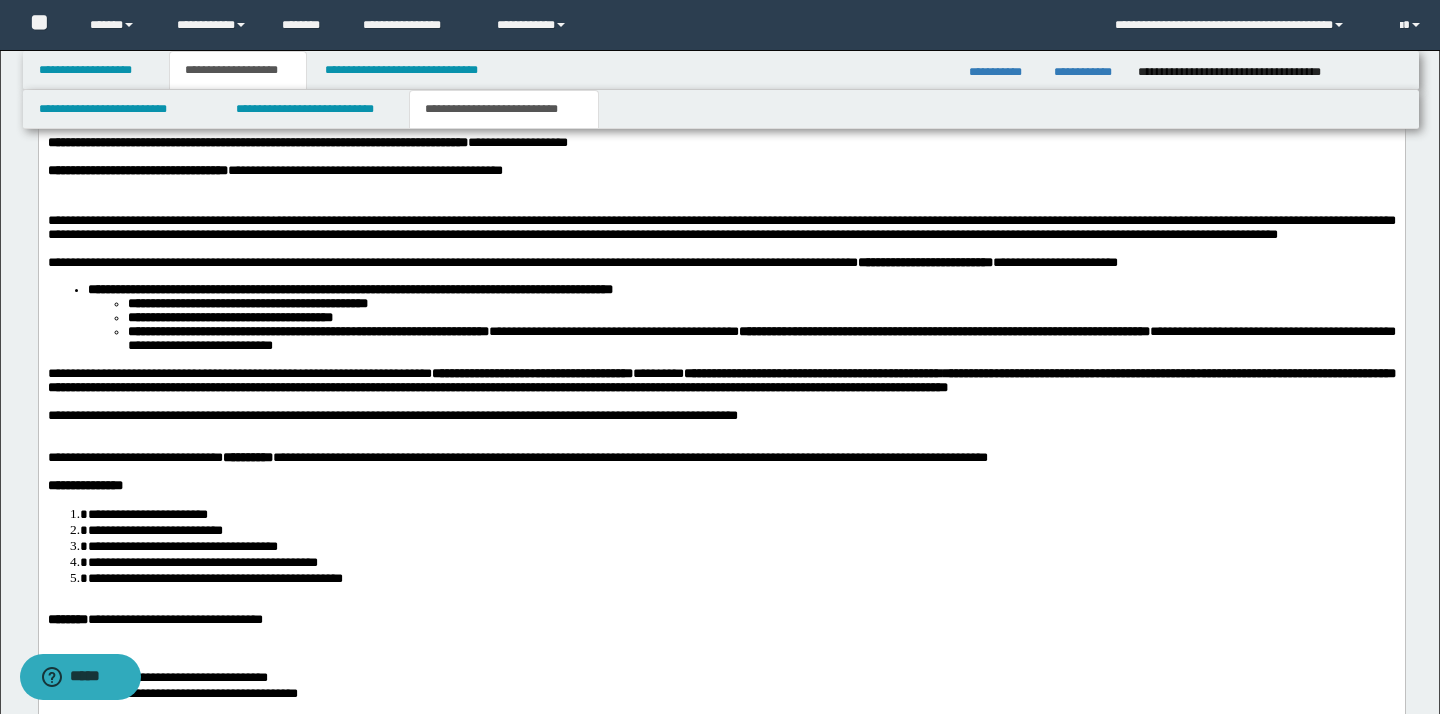 drag, startPoint x: 254, startPoint y: 989, endPoint x: 73, endPoint y: -393, distance: 1393.8024 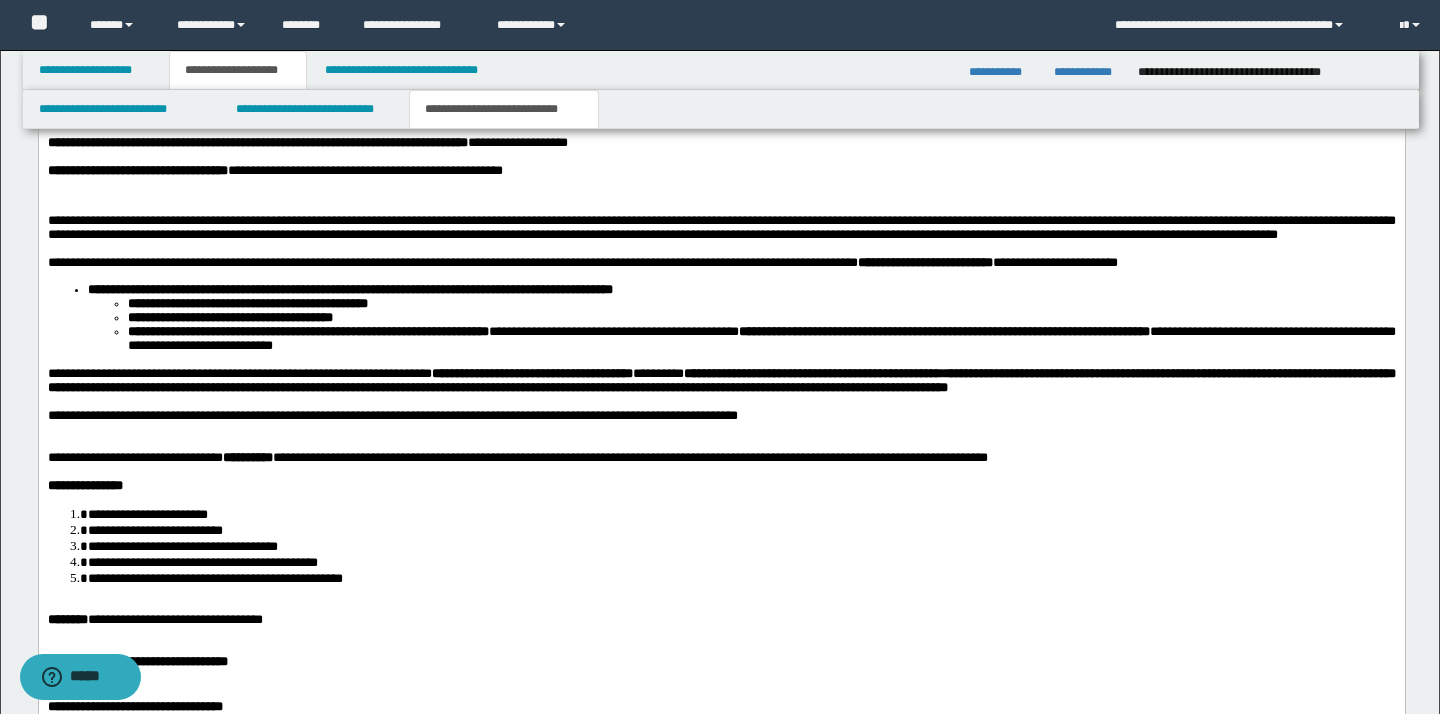 click on "**********" at bounding box center [721, 708] 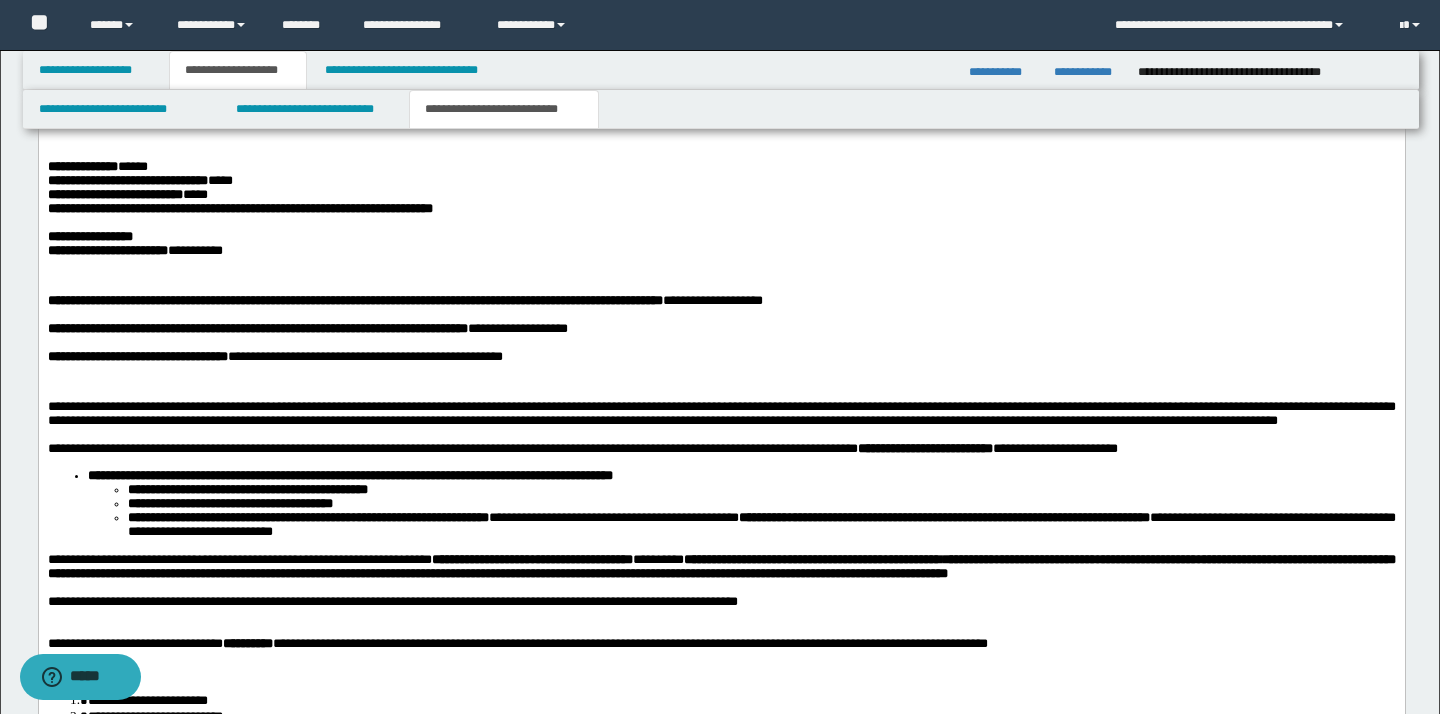 scroll, scrollTop: 3650, scrollLeft: 0, axis: vertical 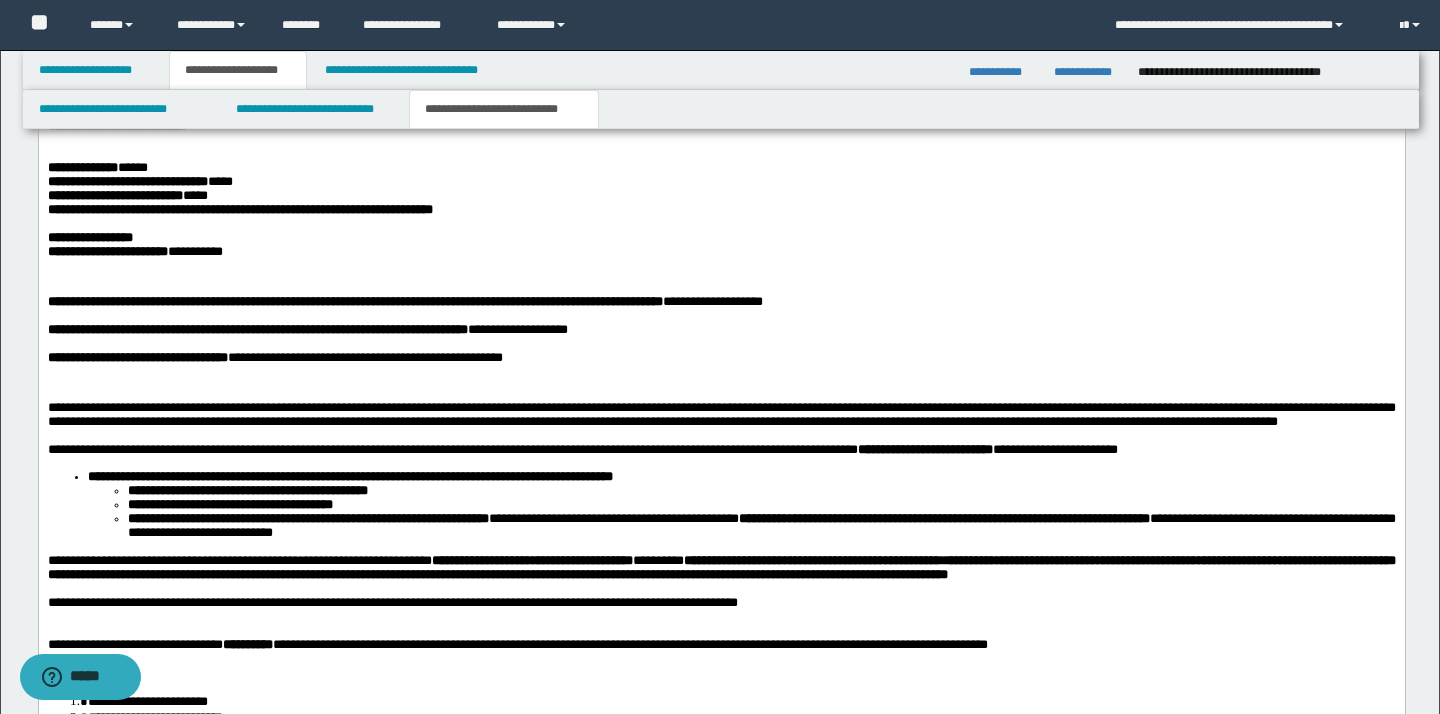 drag, startPoint x: 334, startPoint y: 1024, endPoint x: 19, endPoint y: 1004, distance: 315.63428 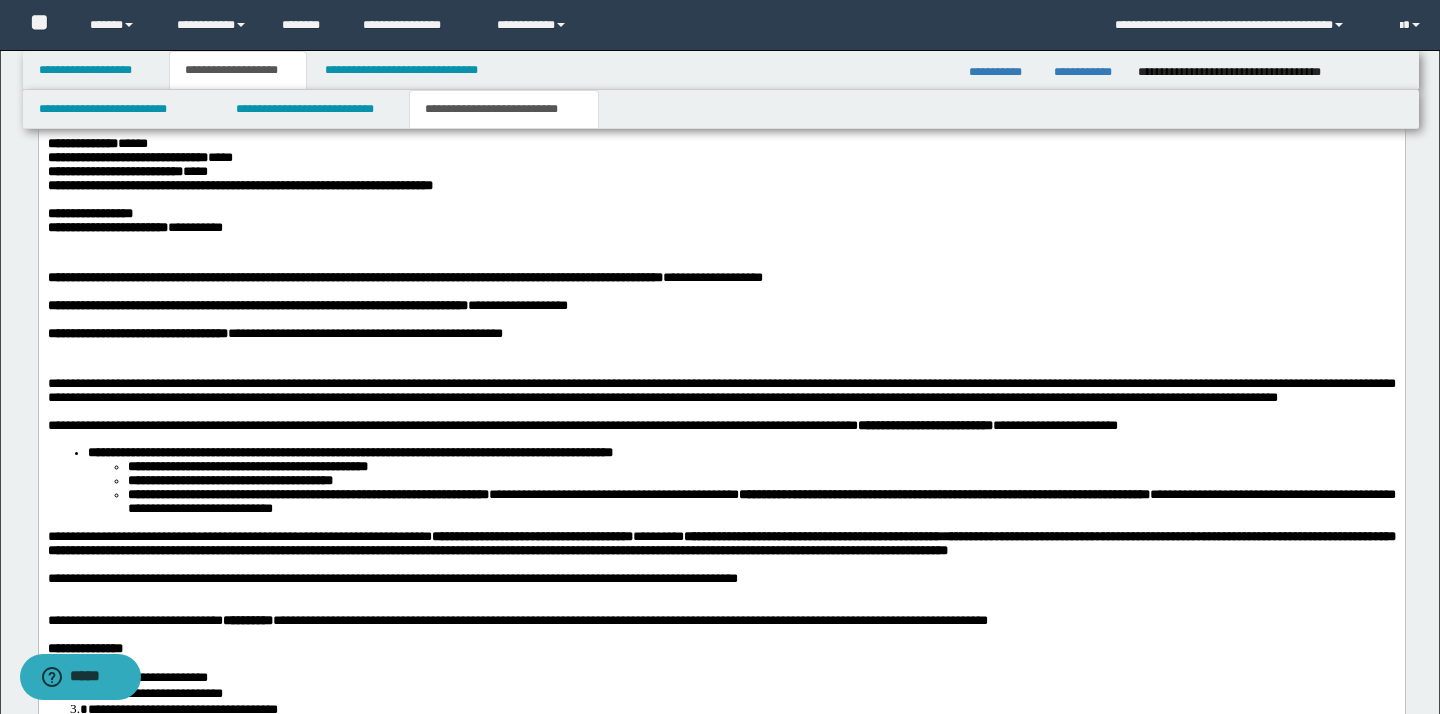 scroll, scrollTop: 3666, scrollLeft: 0, axis: vertical 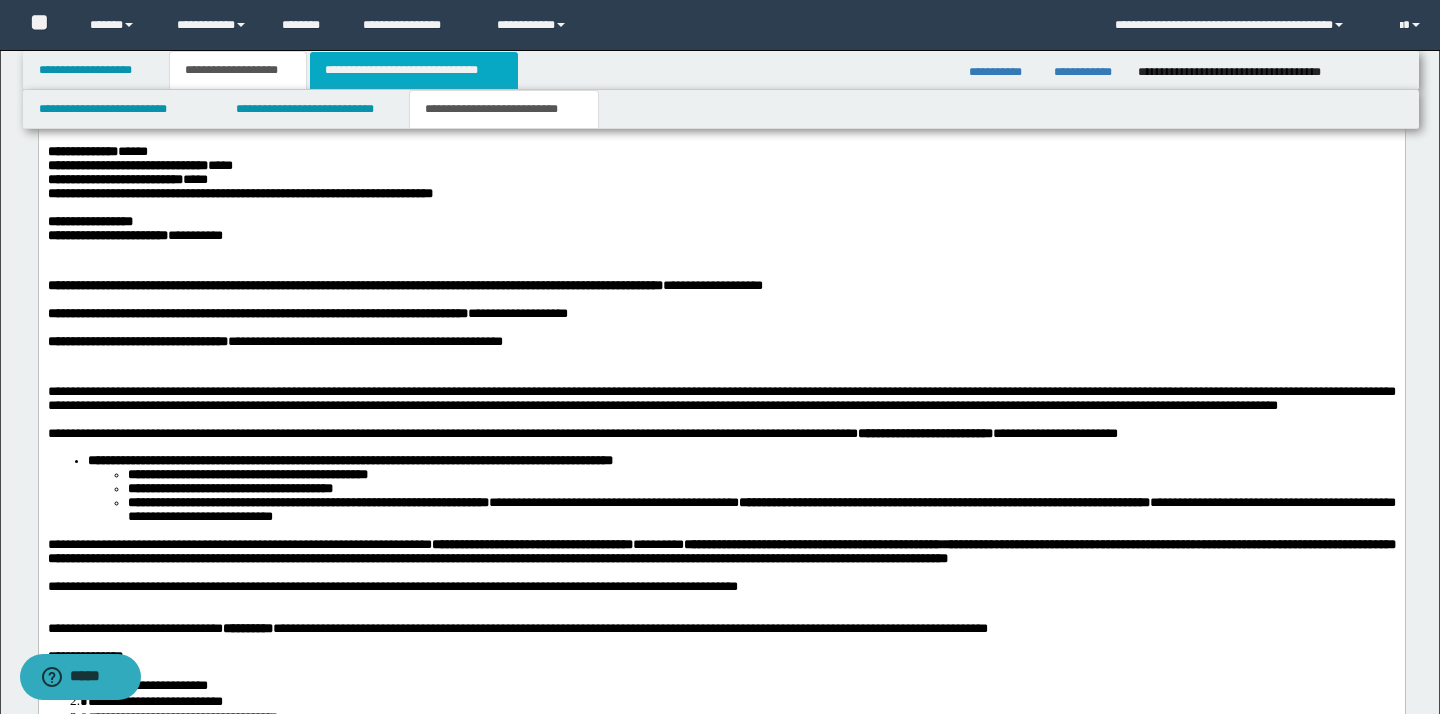 click on "**********" at bounding box center (413, 70) 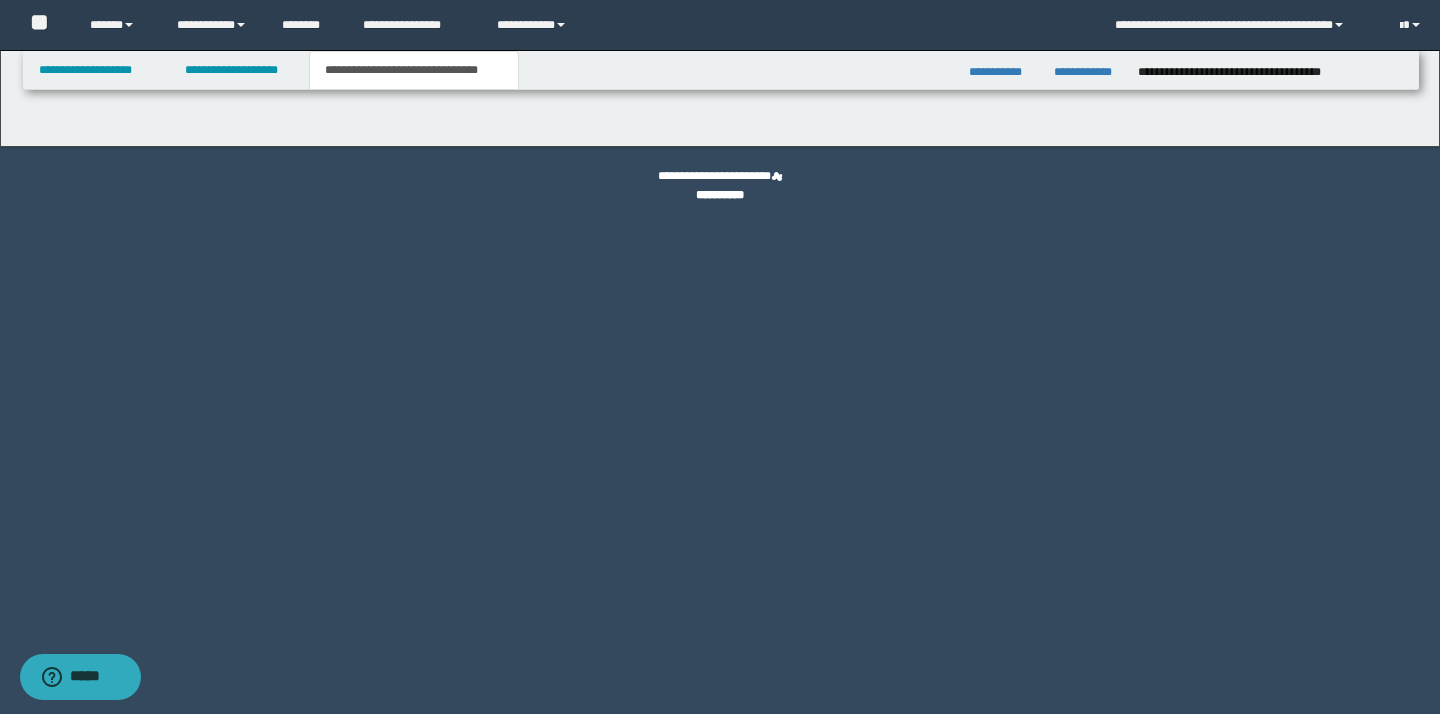scroll, scrollTop: 0, scrollLeft: 0, axis: both 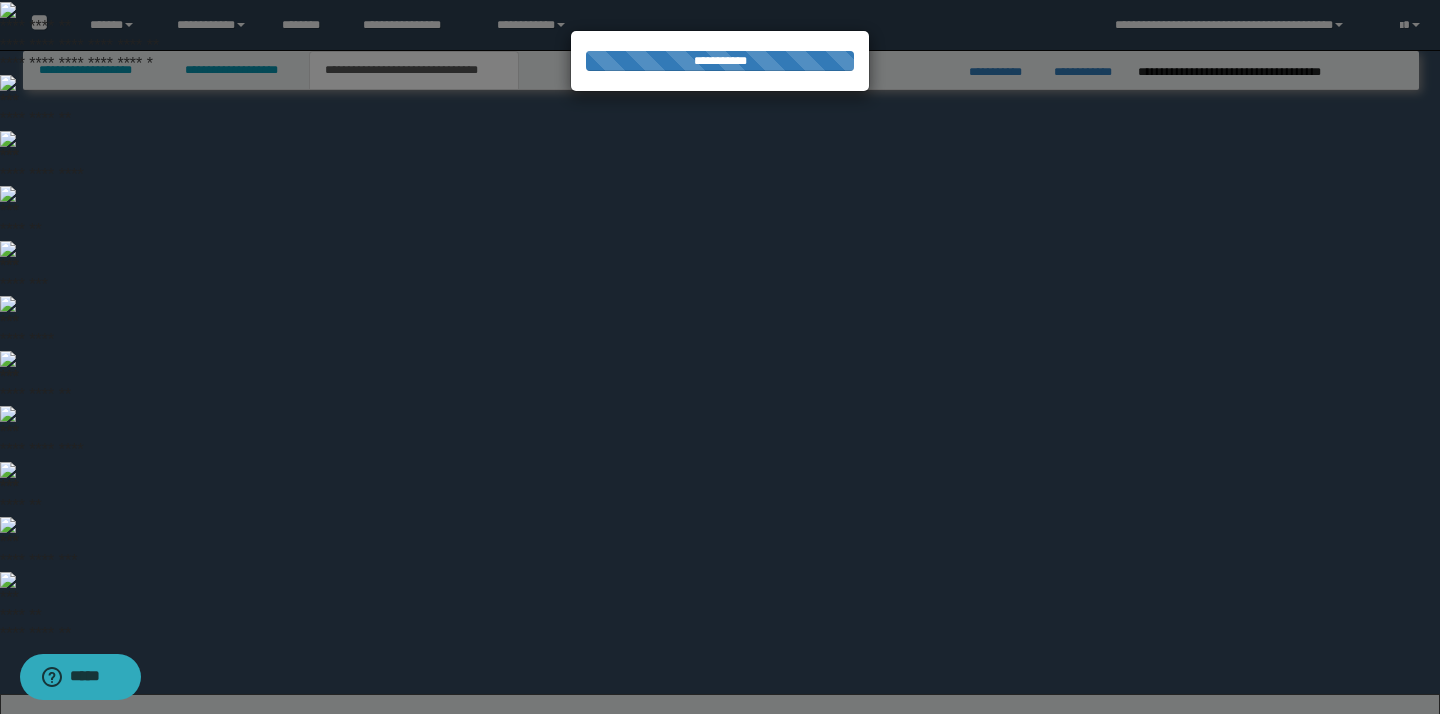 select on "*" 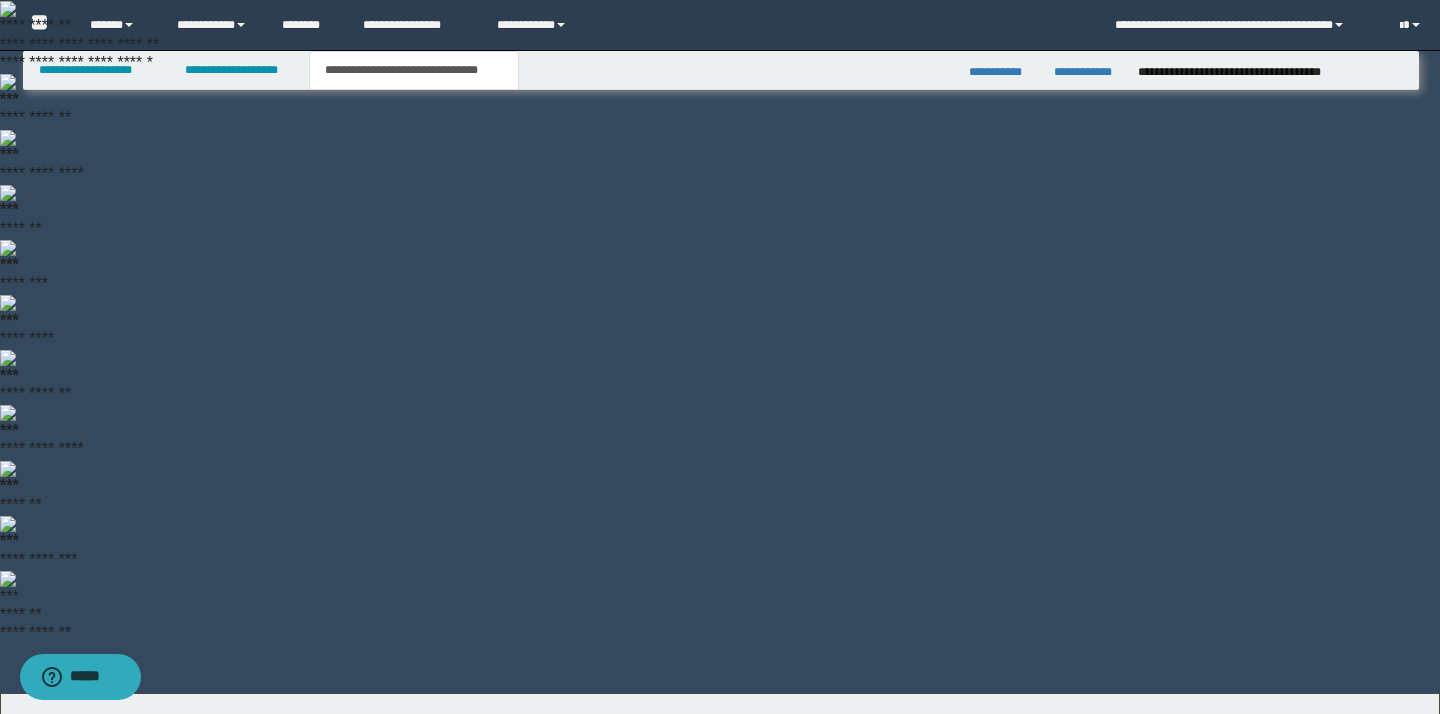 scroll, scrollTop: 0, scrollLeft: 0, axis: both 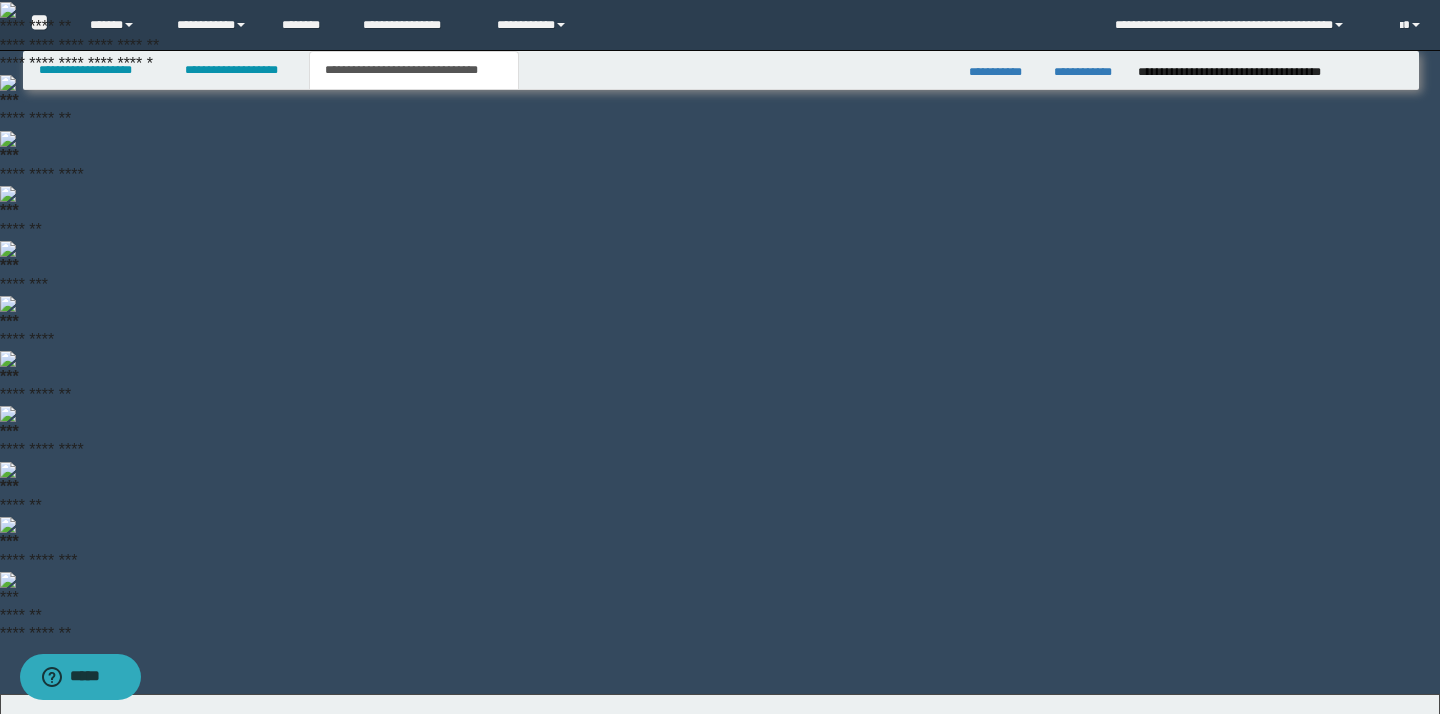 click on "**********" at bounding box center (186, 1001) 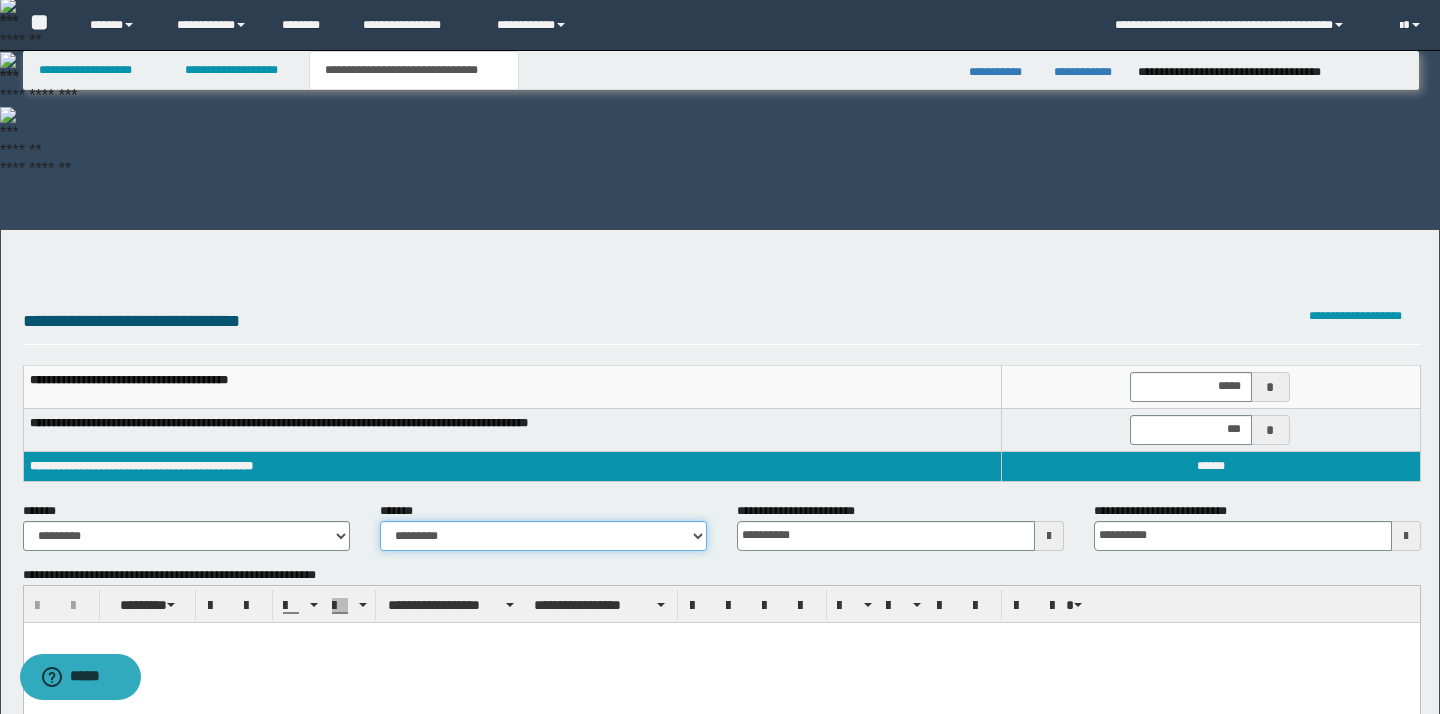 scroll, scrollTop: 555, scrollLeft: 0, axis: vertical 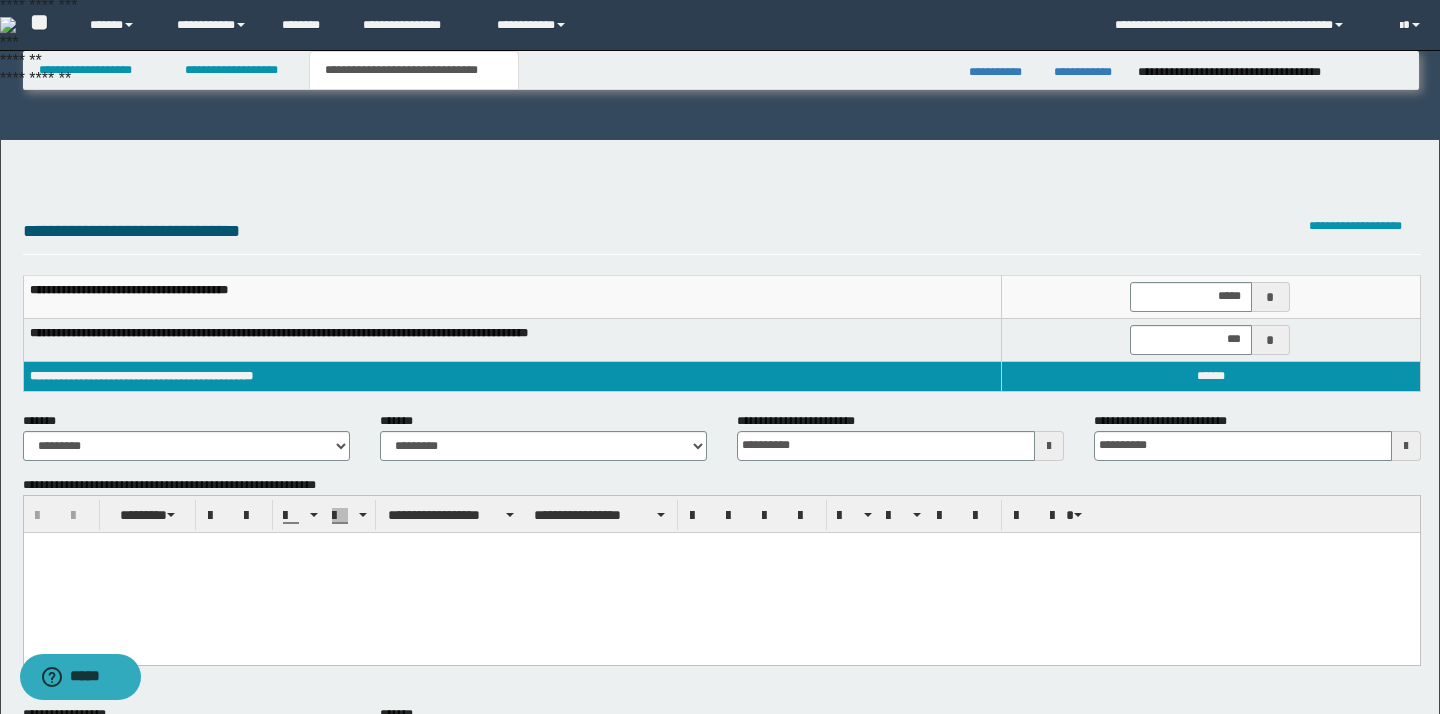 click on "**********" at bounding box center [1211, 1246] 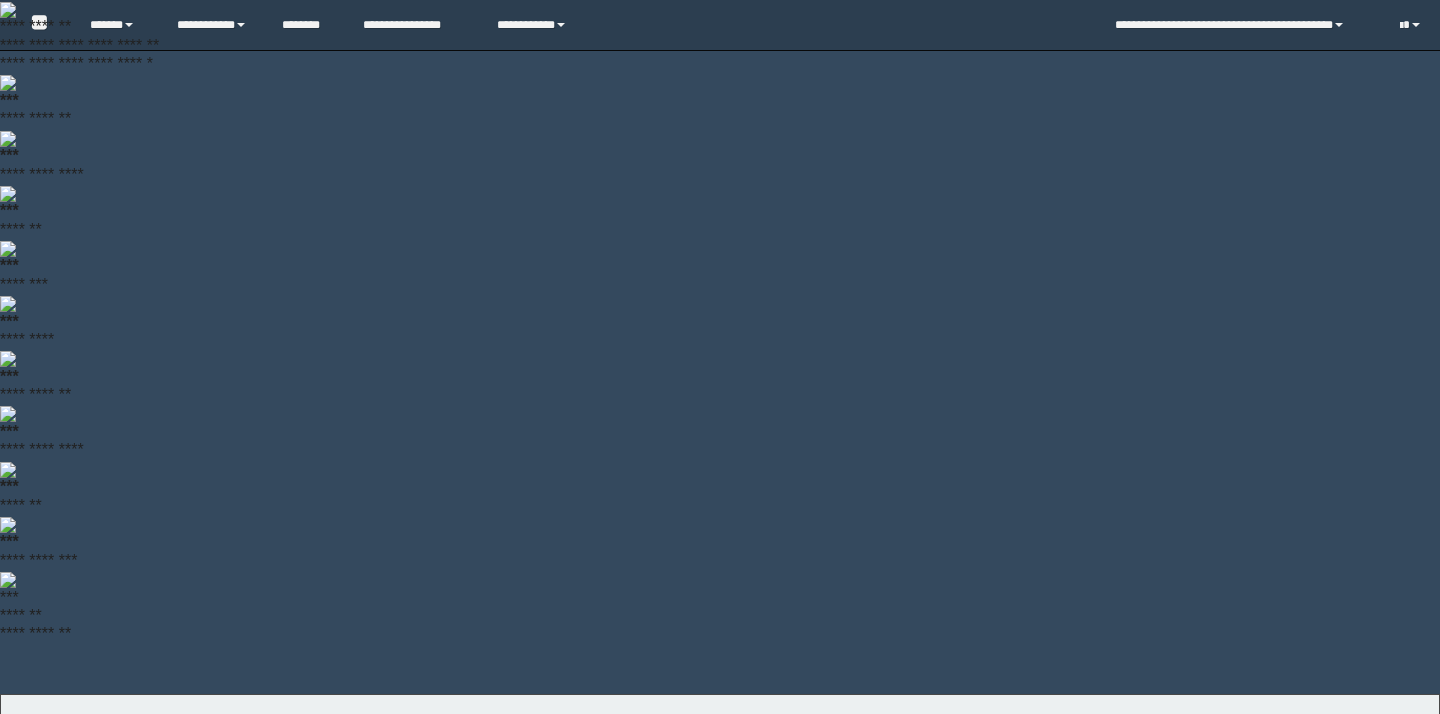 scroll, scrollTop: 0, scrollLeft: 0, axis: both 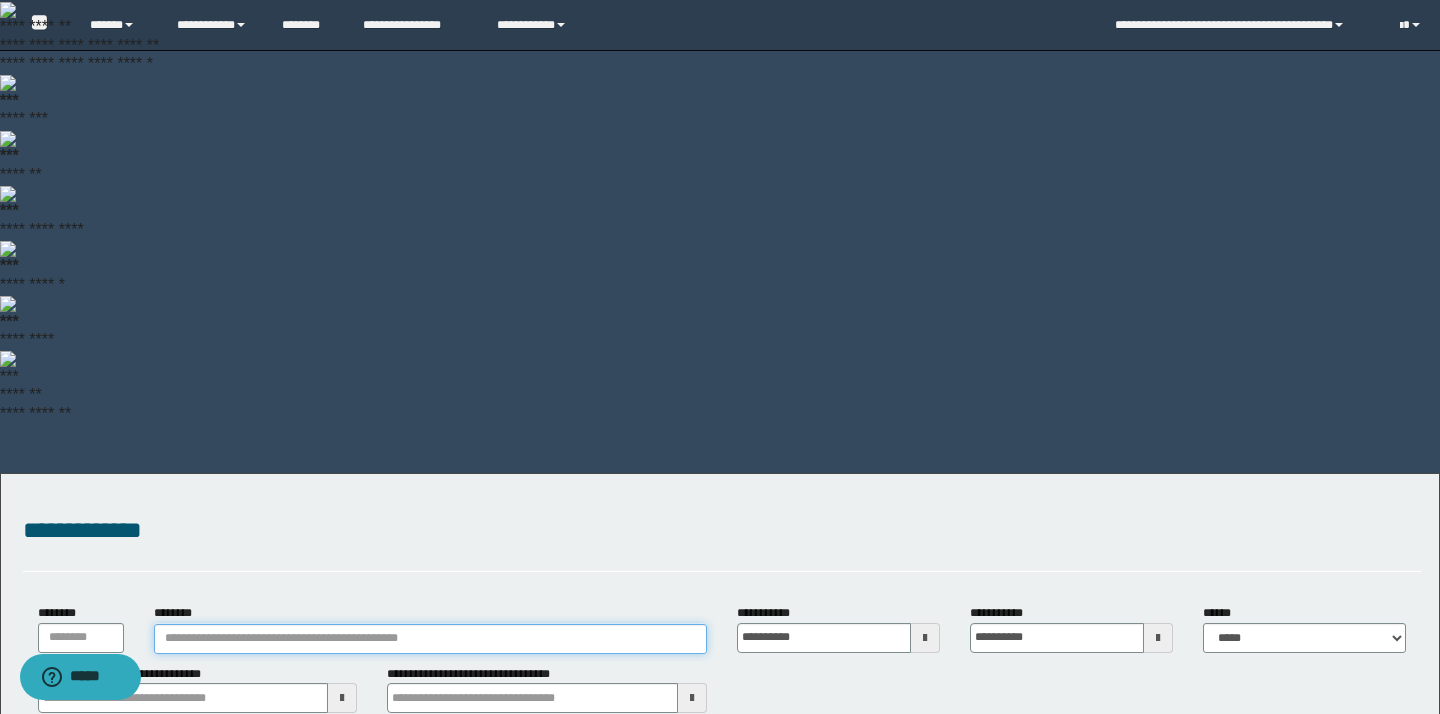 drag, startPoint x: 0, startPoint y: 0, endPoint x: 198, endPoint y: 214, distance: 291.5476 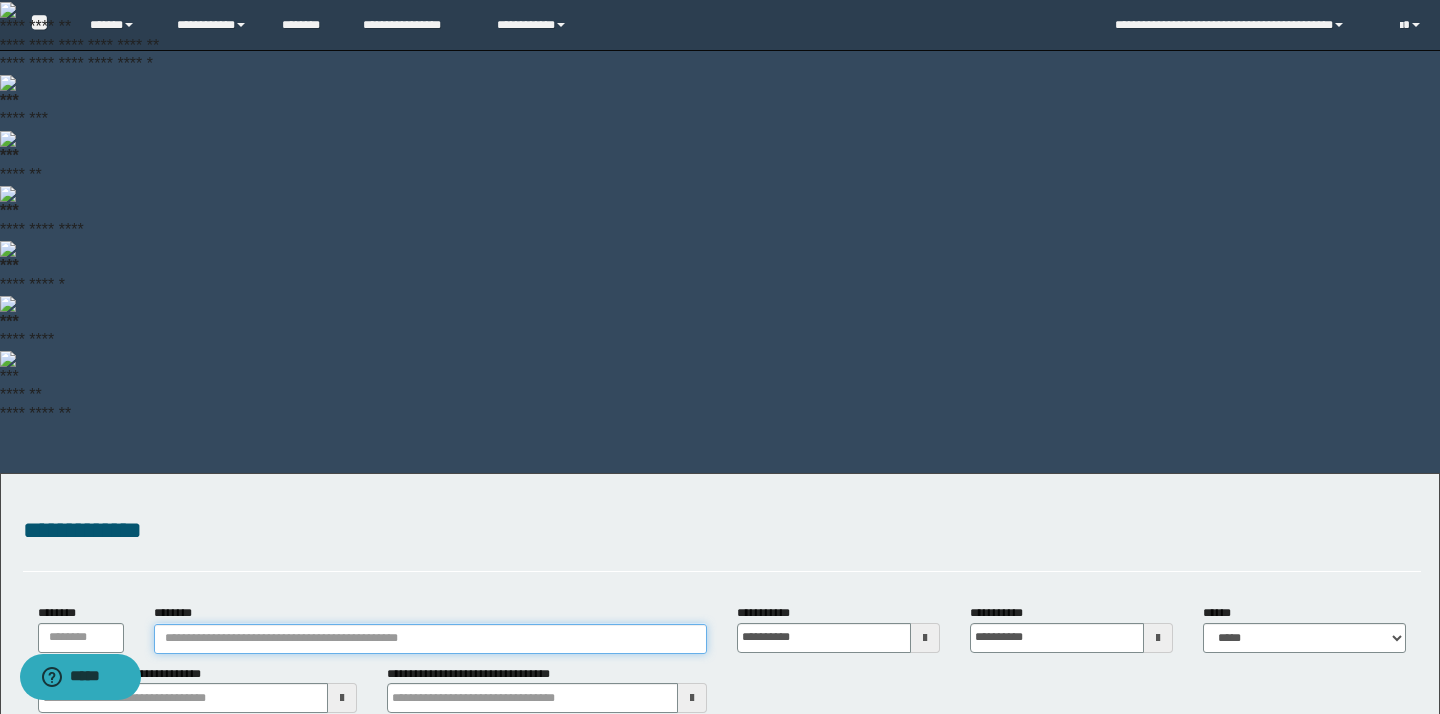click on "********" at bounding box center [430, 639] 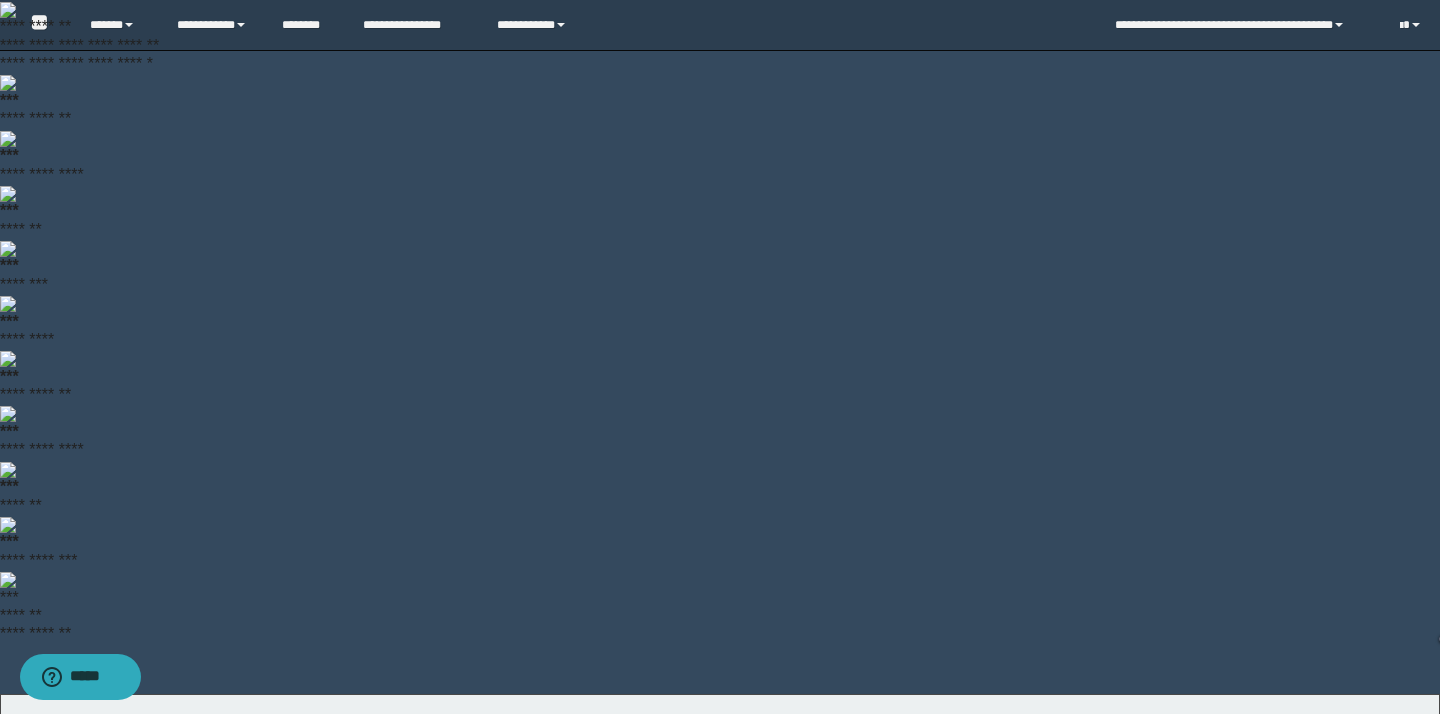 click on "********" at bounding box center (430, 859) 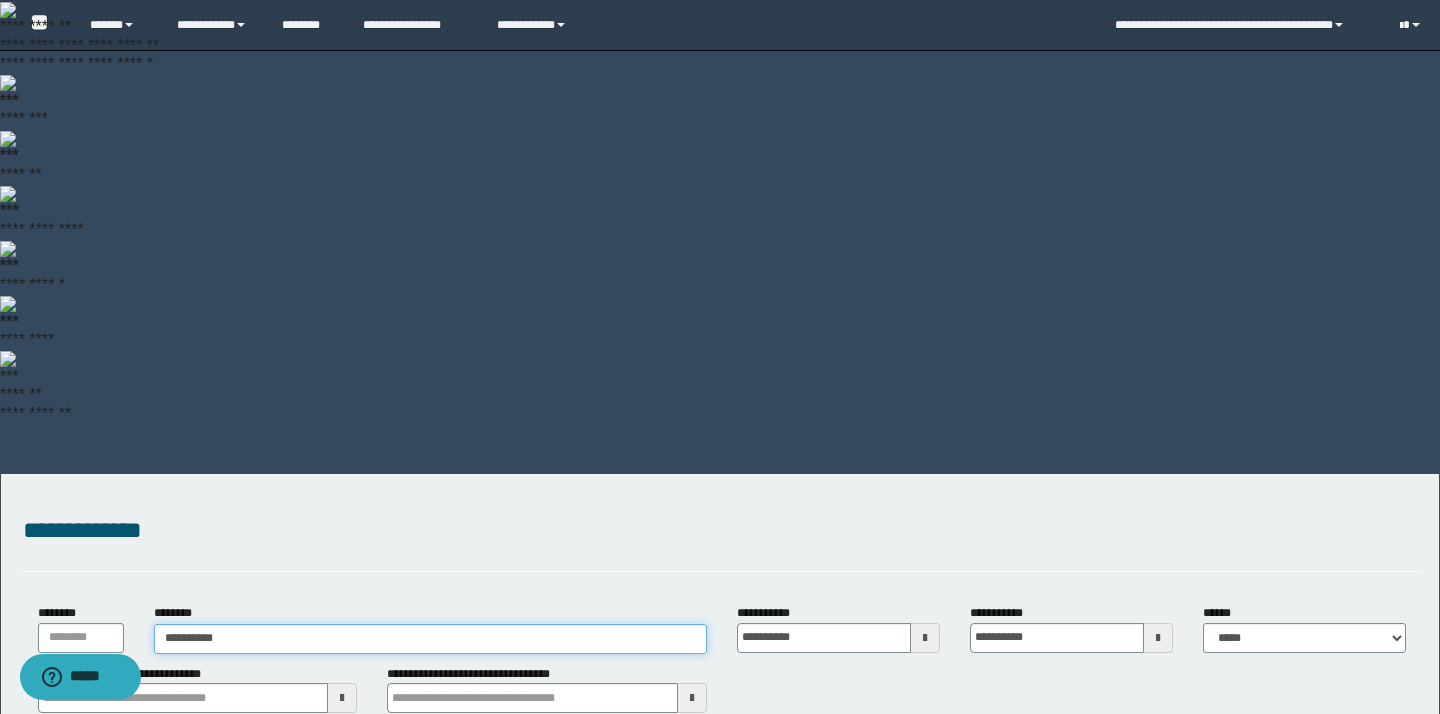 type on "**********" 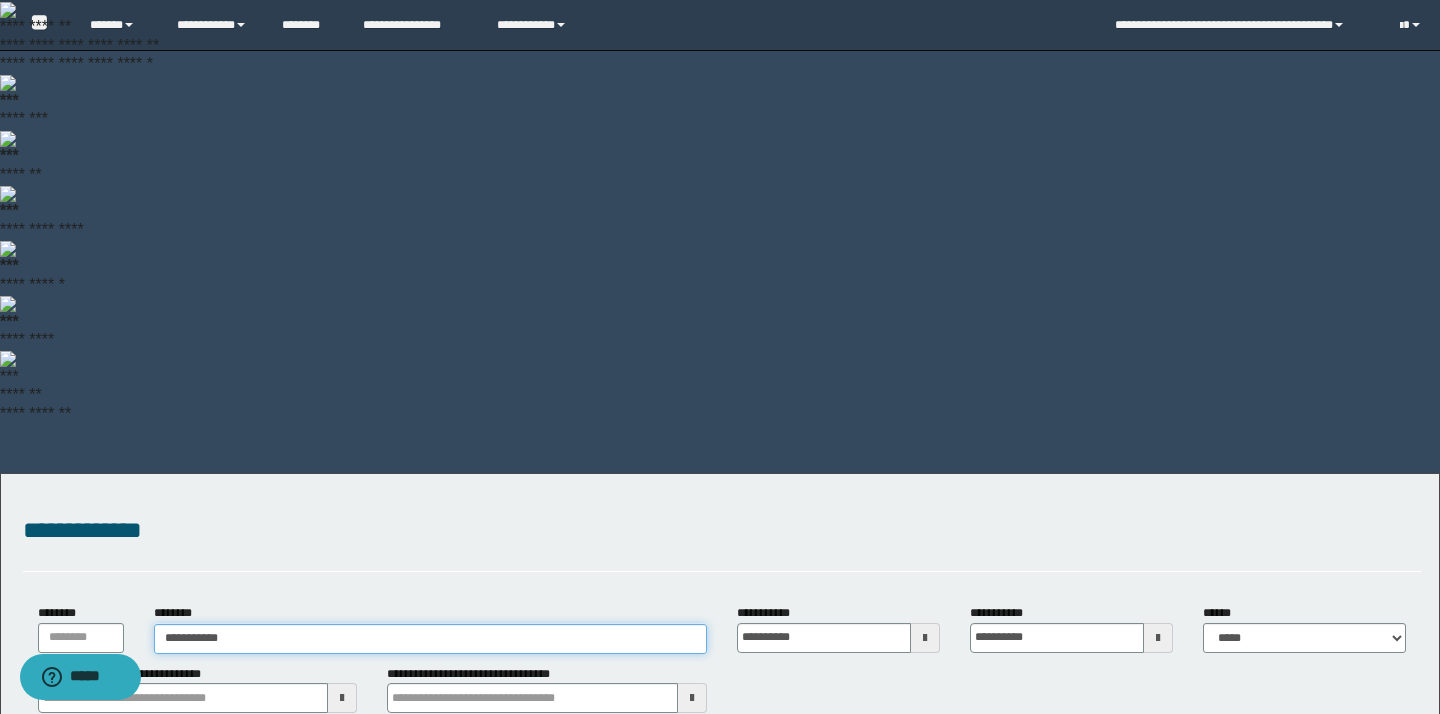 type on "**********" 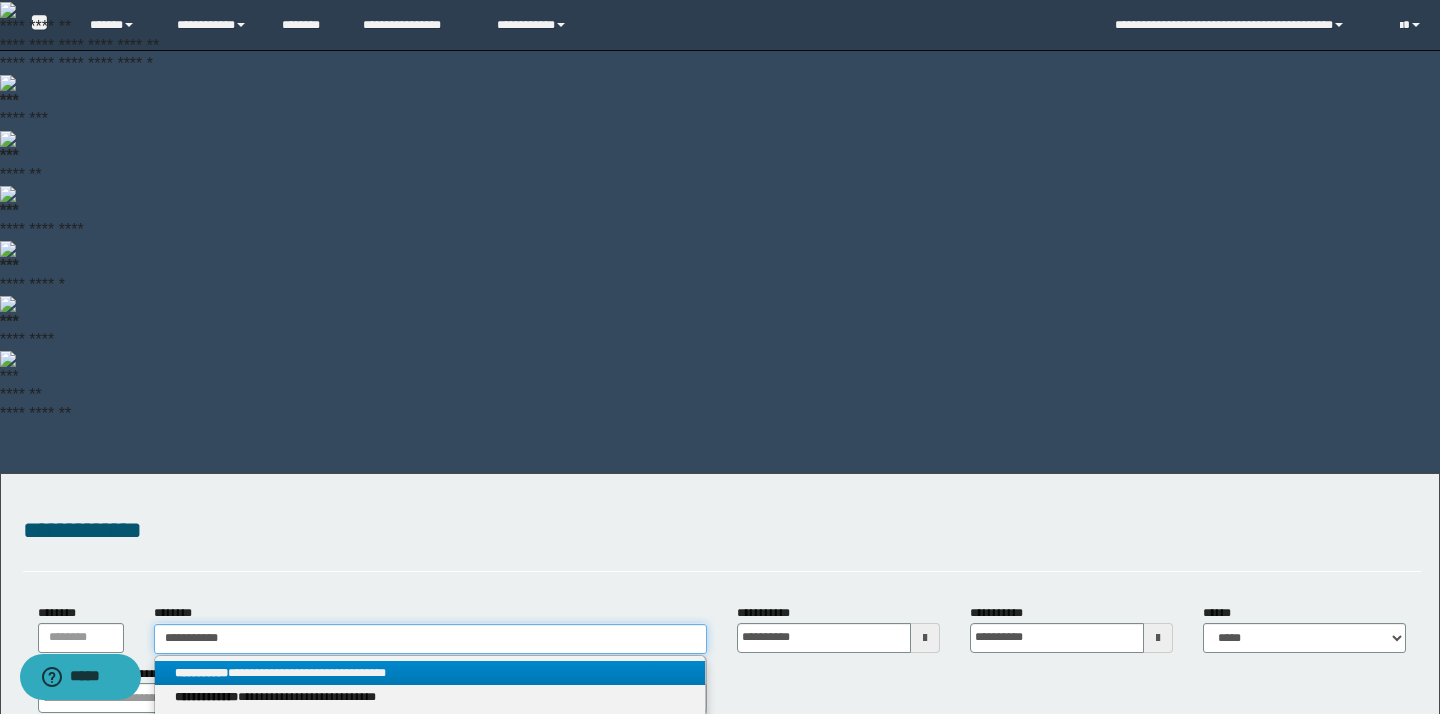 type on "**********" 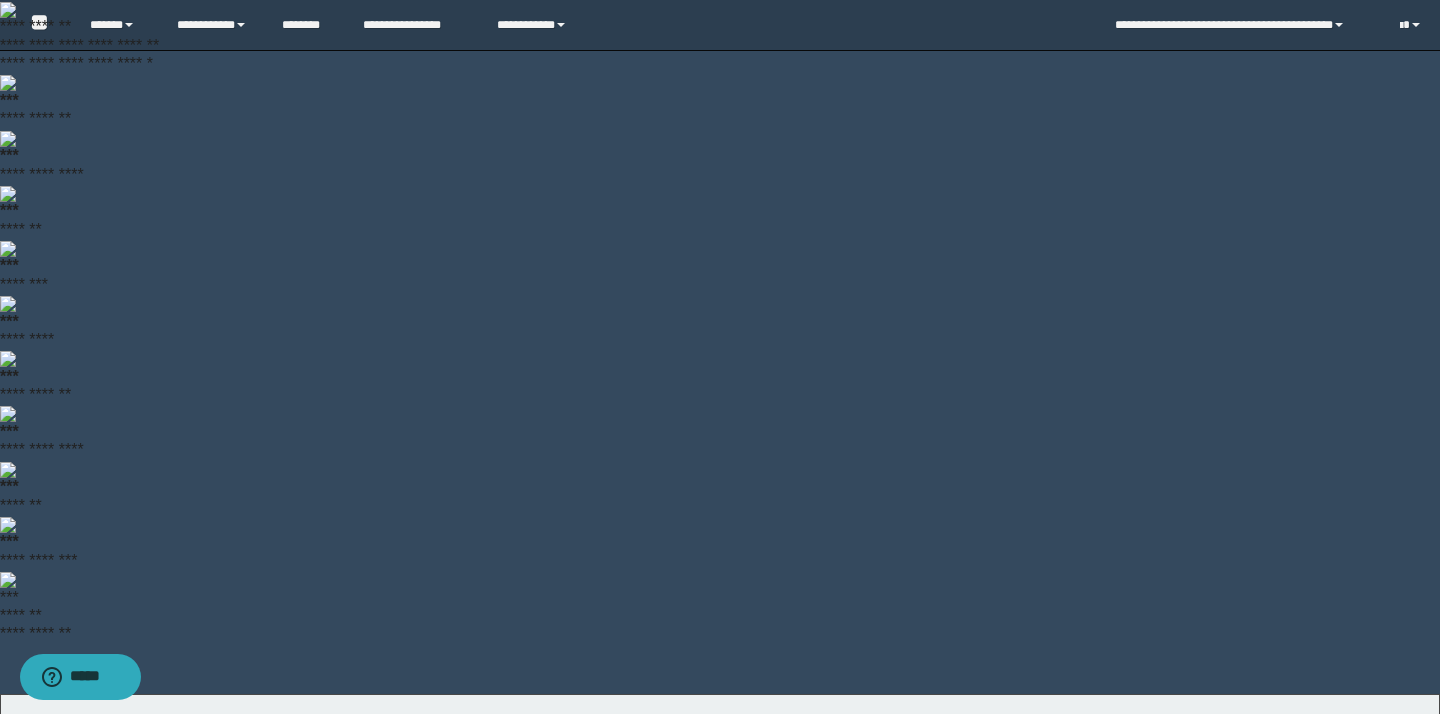 drag, startPoint x: 301, startPoint y: 251, endPoint x: 313, endPoint y: 272, distance: 24.186773 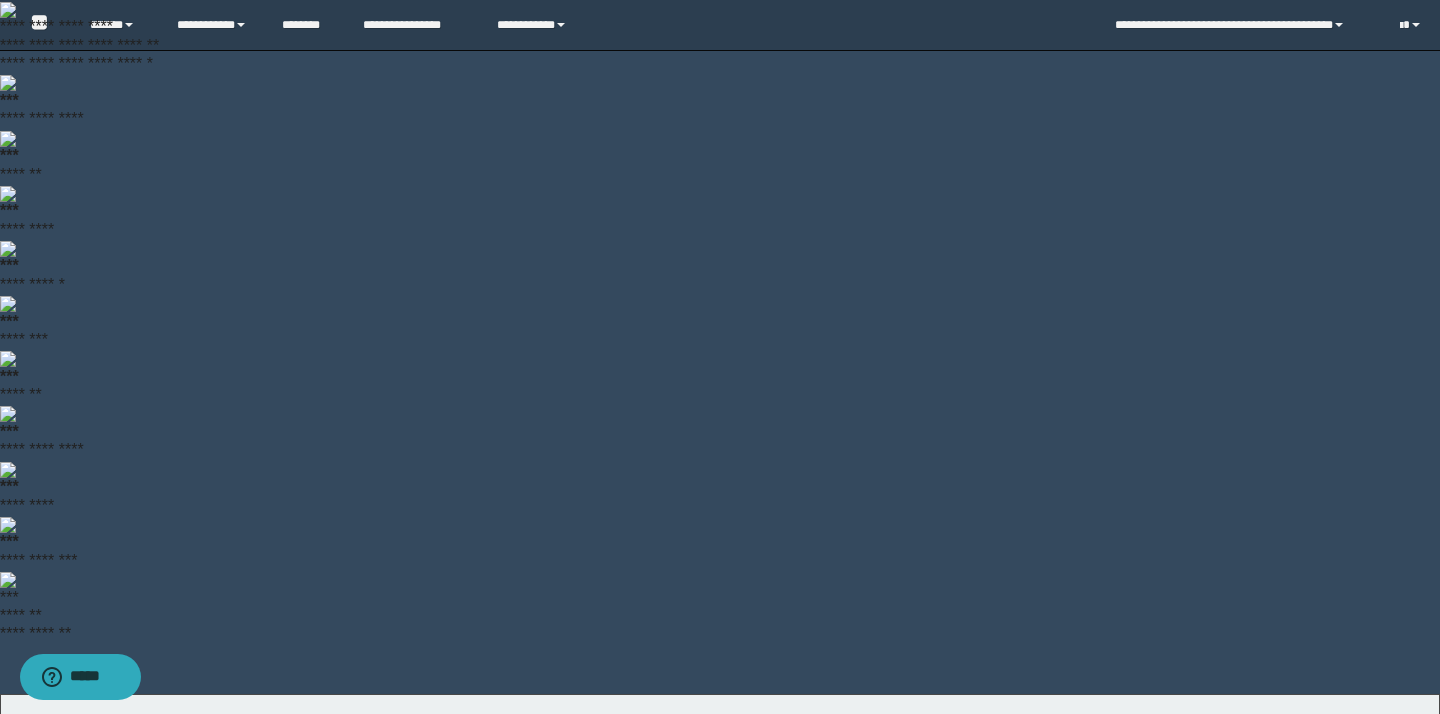 drag, startPoint x: 454, startPoint y: 216, endPoint x: 103, endPoint y: 181, distance: 352.7407 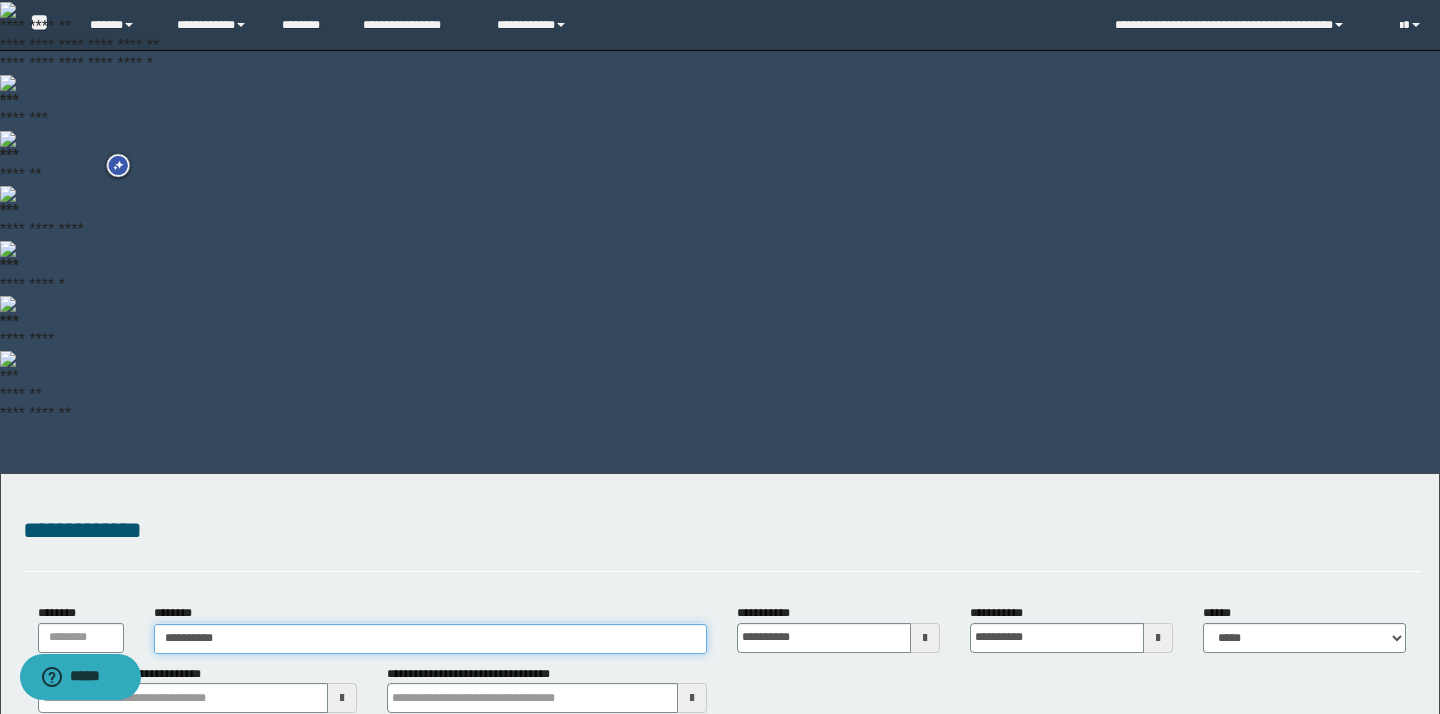 type on "**********" 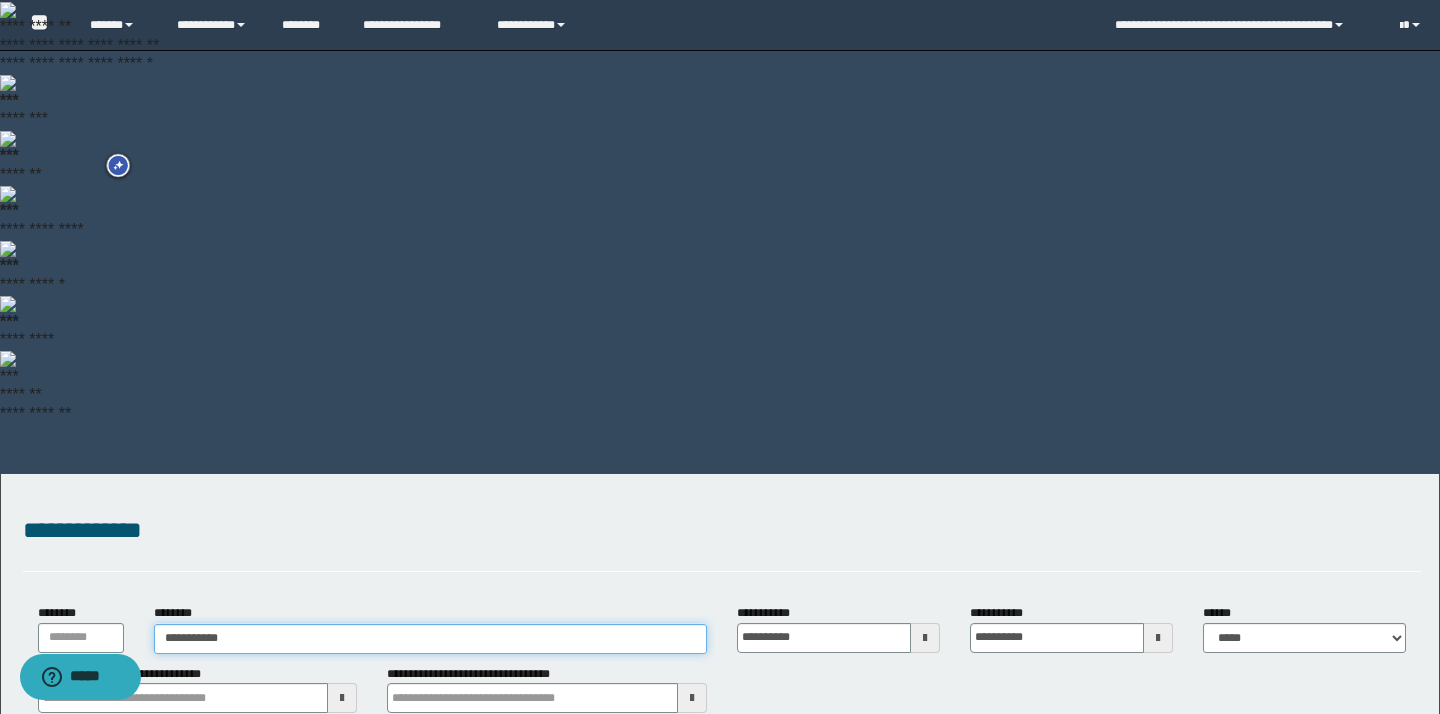 type on "**********" 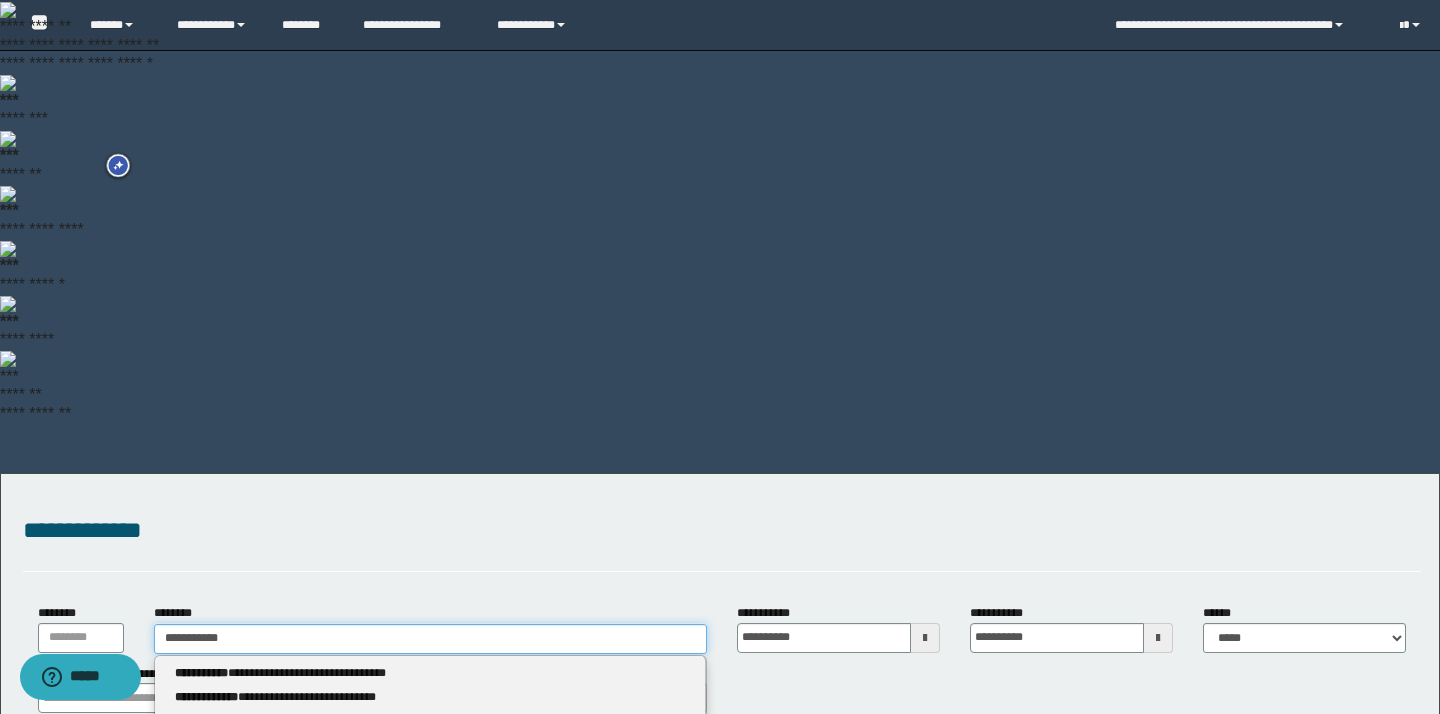 type on "**********" 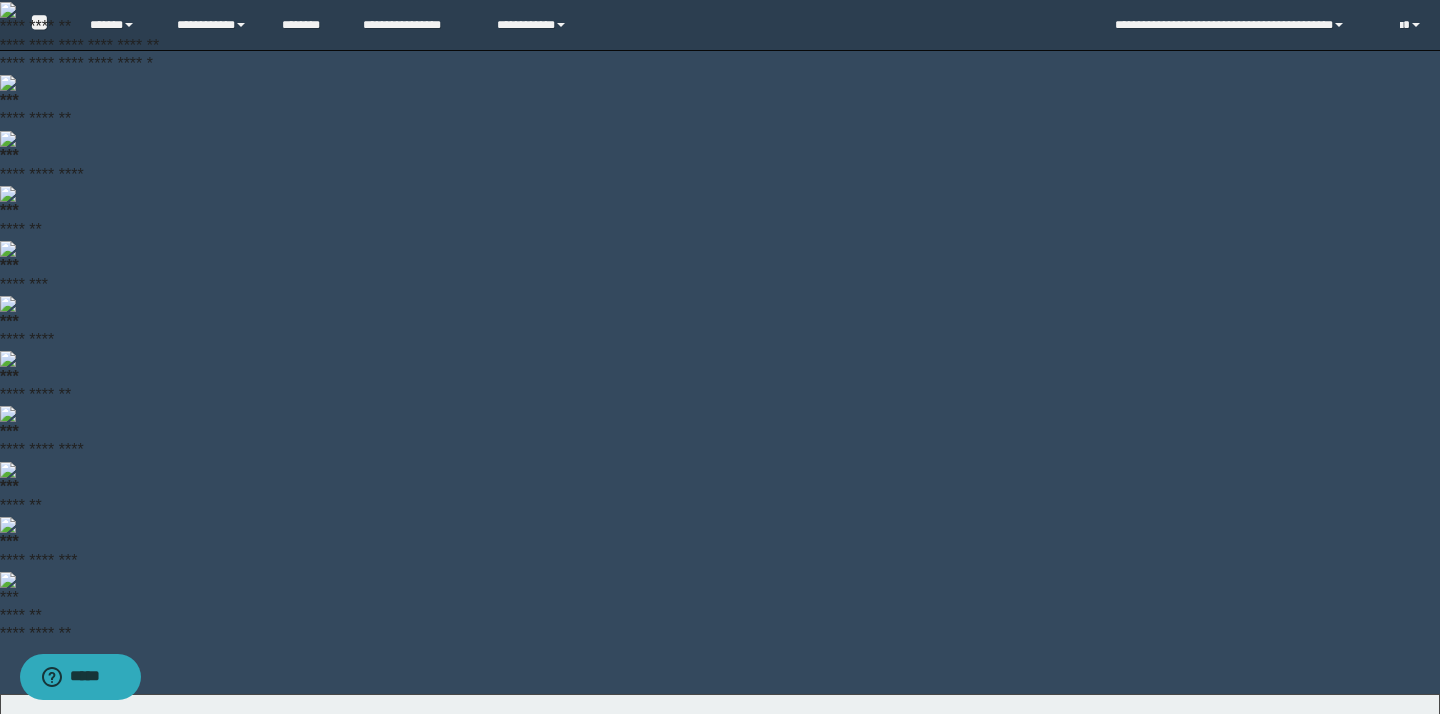 drag, startPoint x: 307, startPoint y: 331, endPoint x: 293, endPoint y: 328, distance: 14.3178215 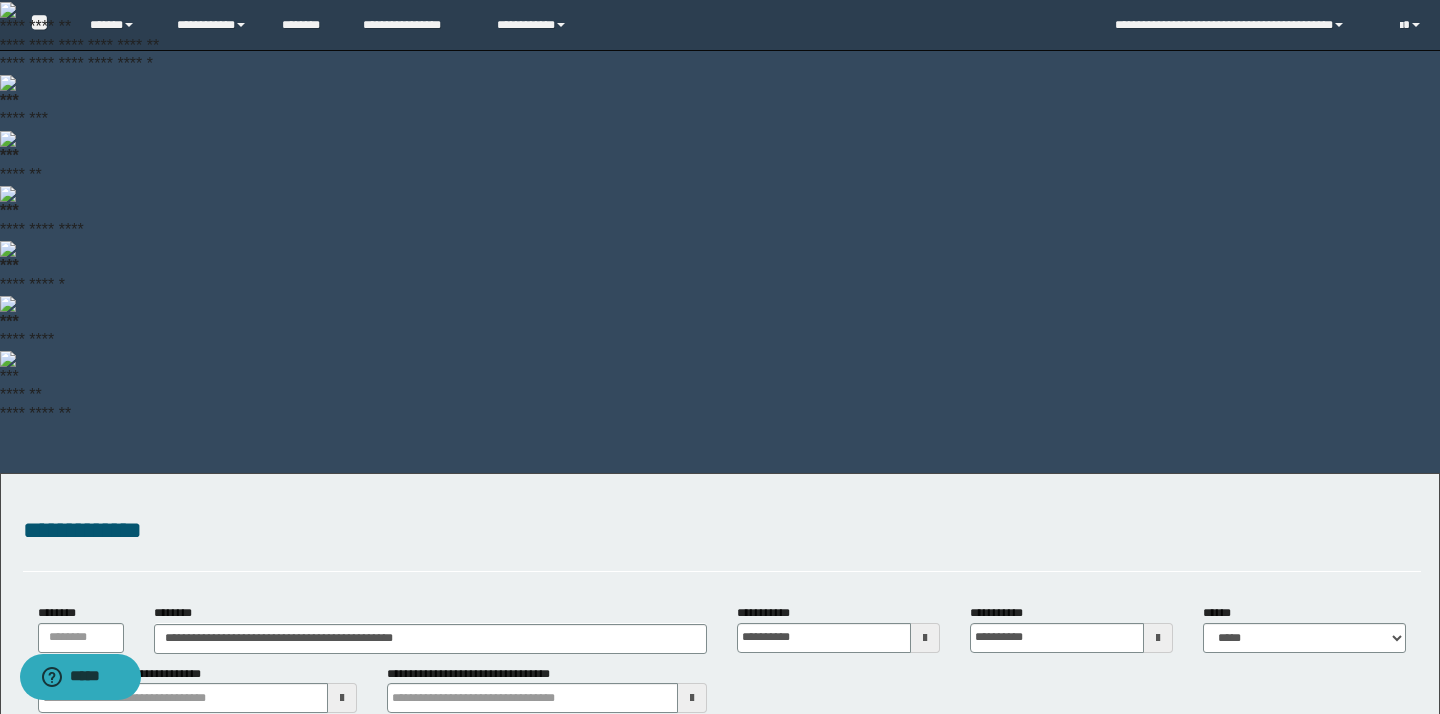 click on "********" at bounding box center [1344, 825] 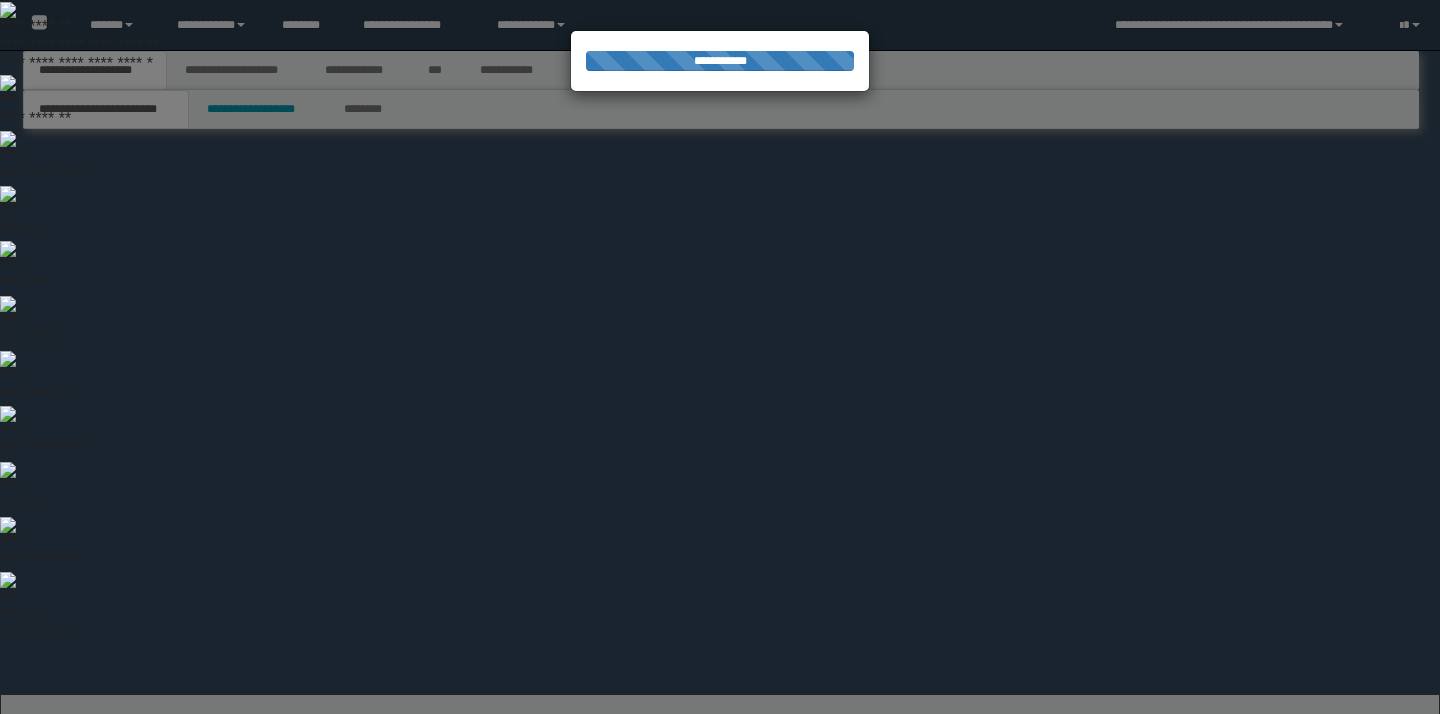 scroll, scrollTop: 0, scrollLeft: 0, axis: both 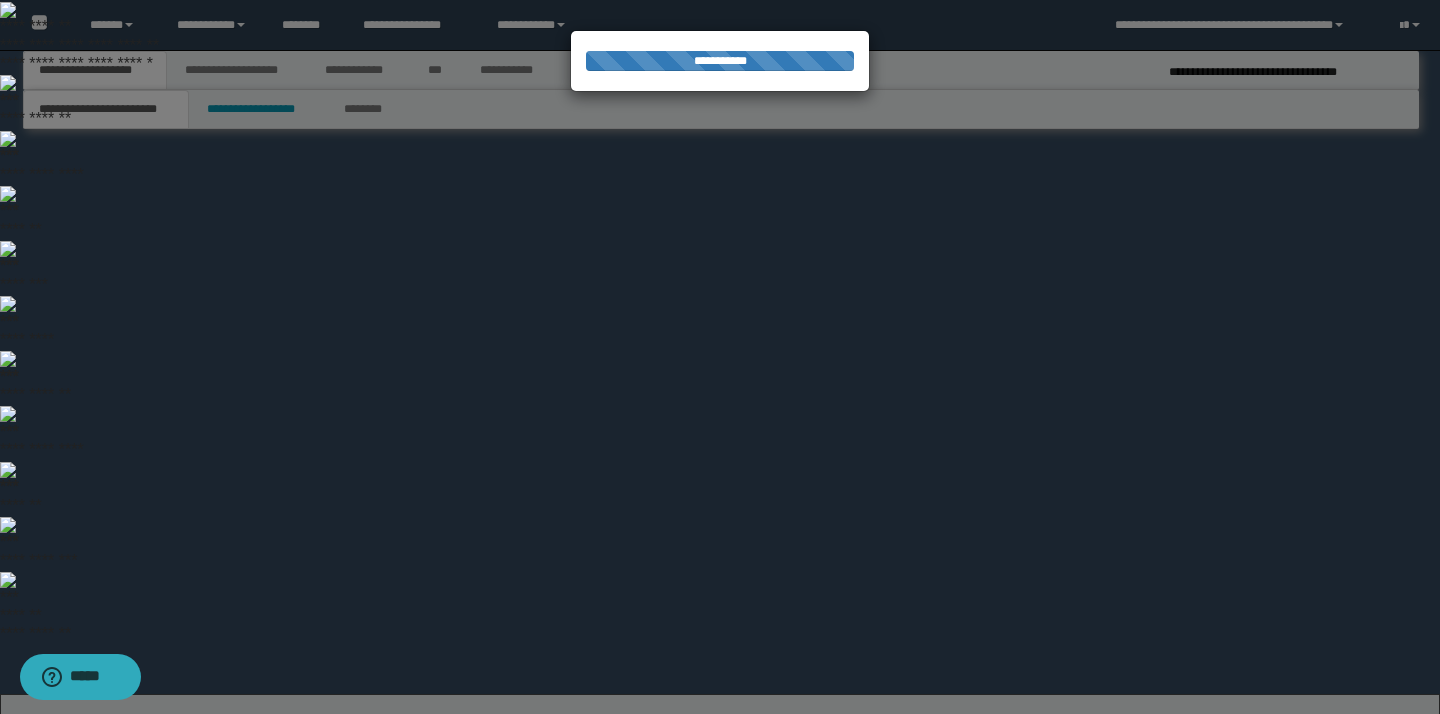 select on "*" 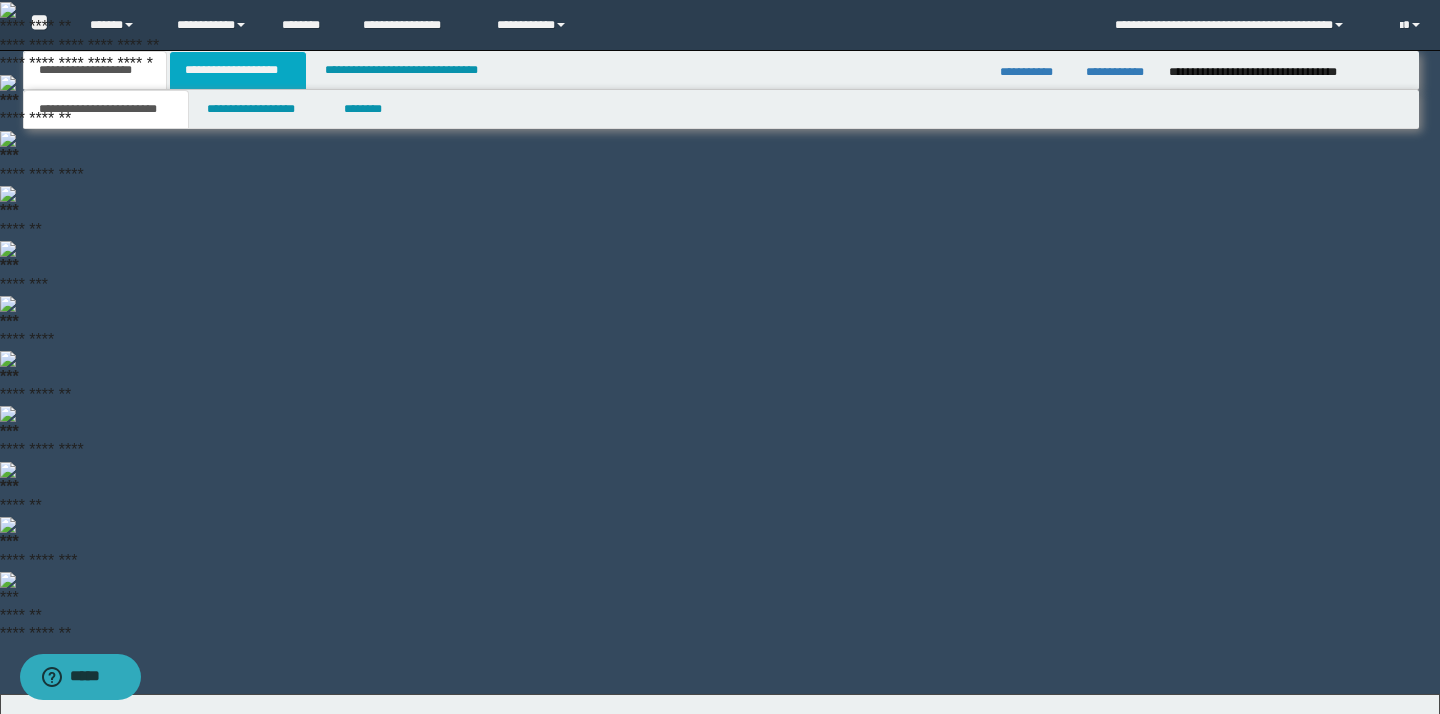click on "**********" at bounding box center [238, 70] 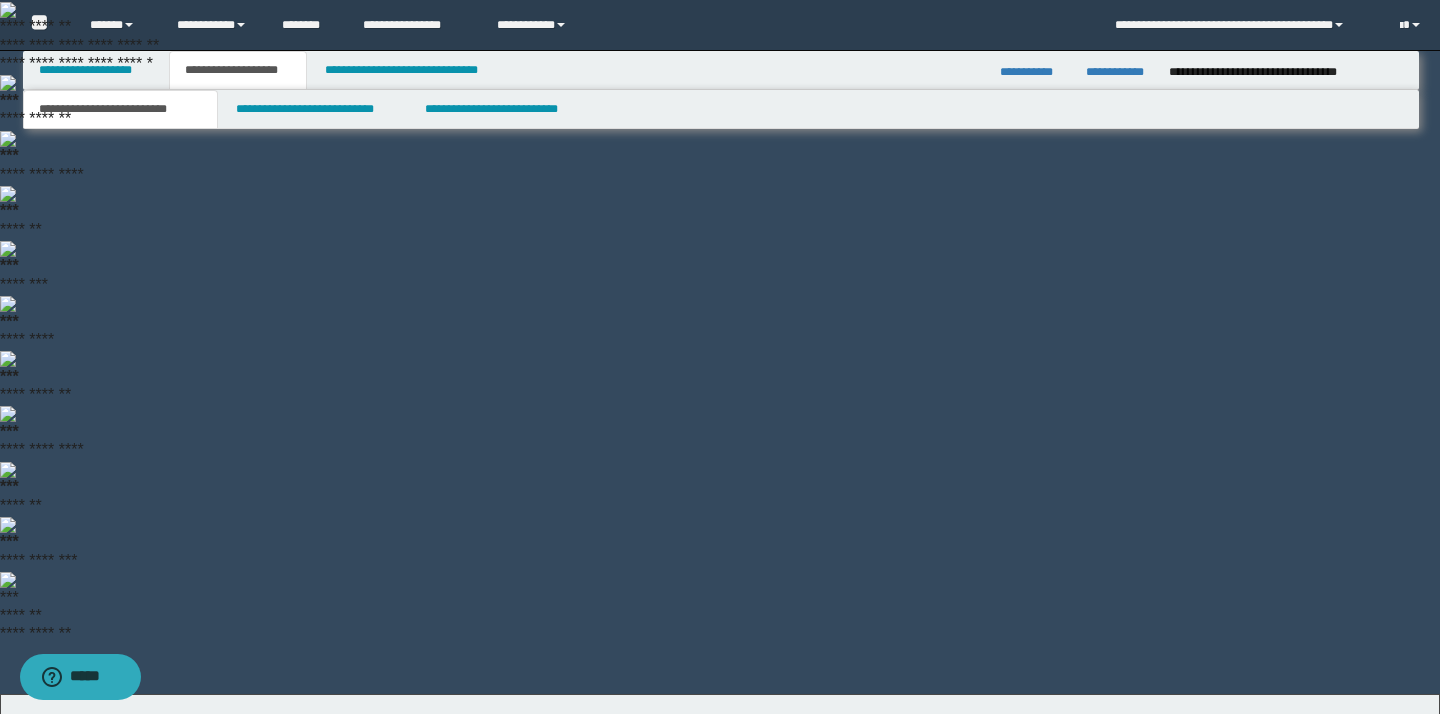 scroll, scrollTop: 0, scrollLeft: 0, axis: both 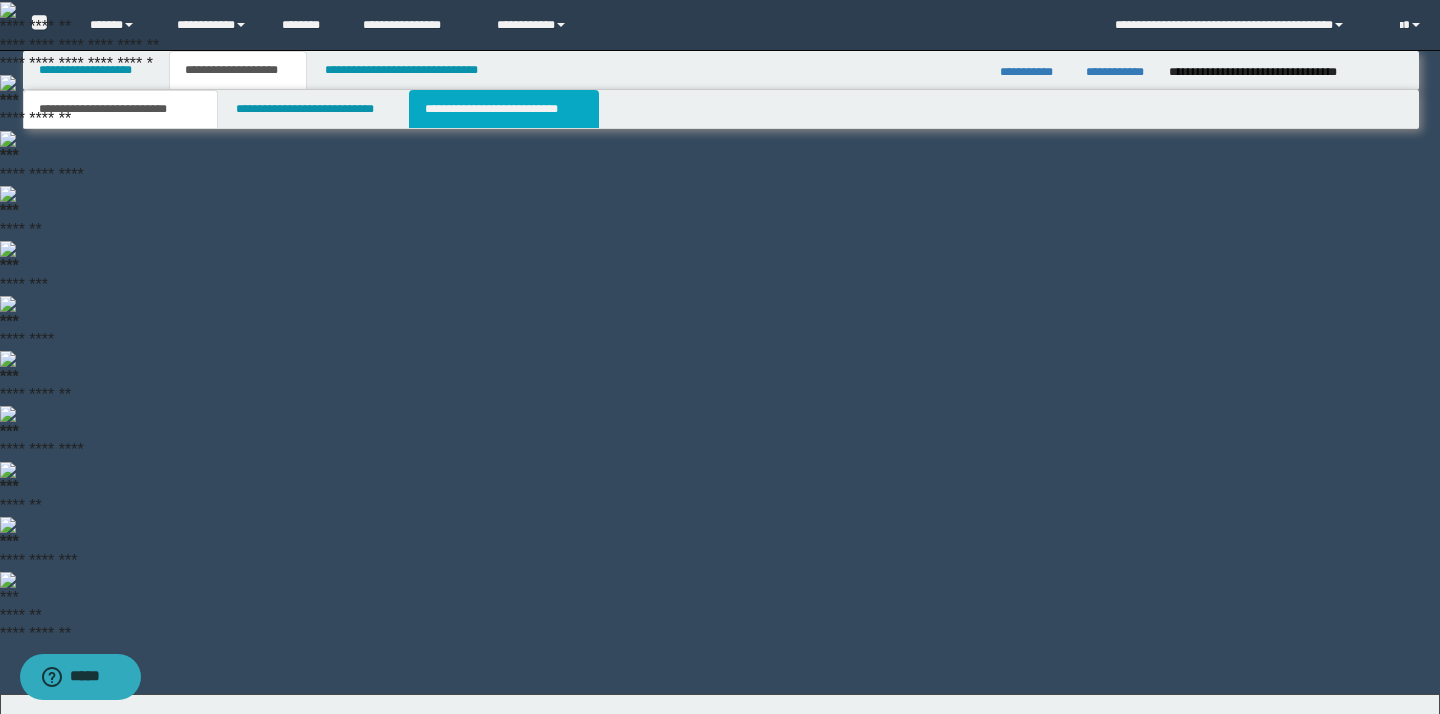 click on "**********" at bounding box center [504, 109] 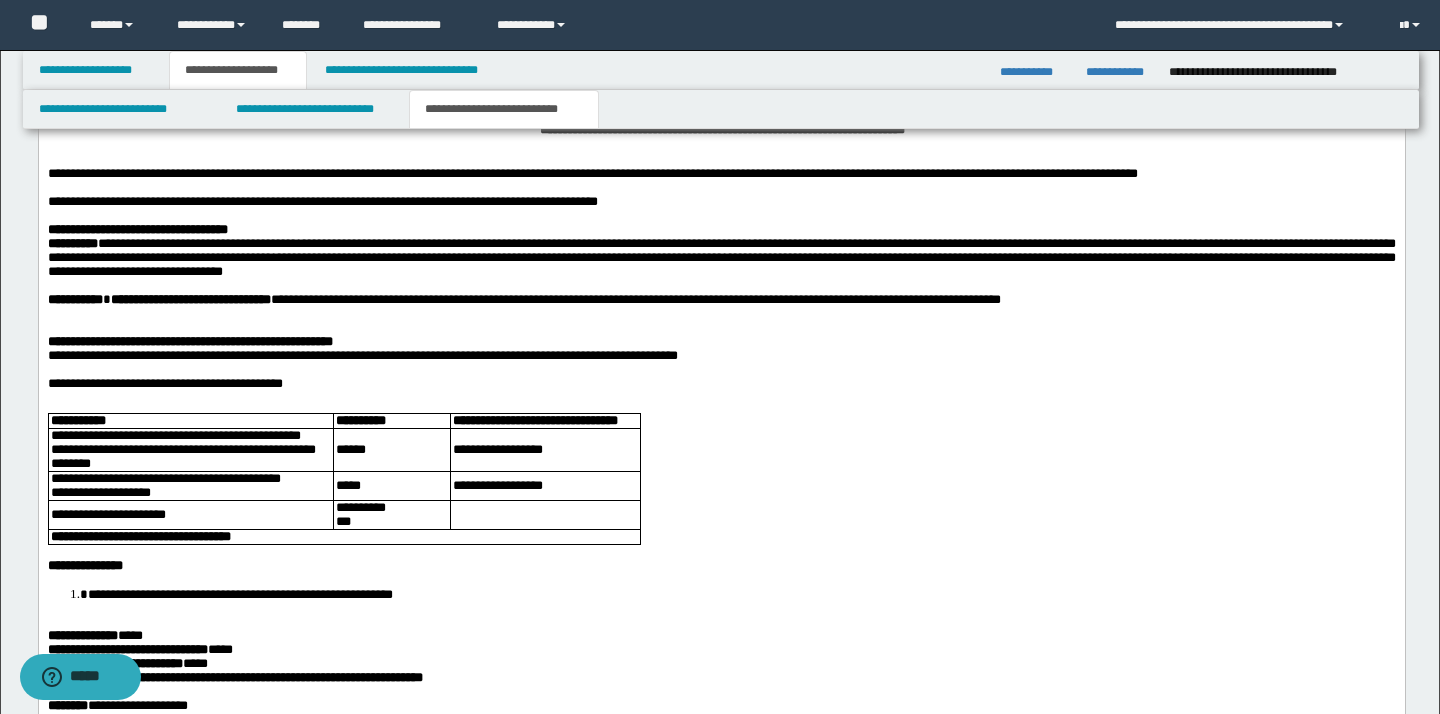 scroll, scrollTop: 2672, scrollLeft: 0, axis: vertical 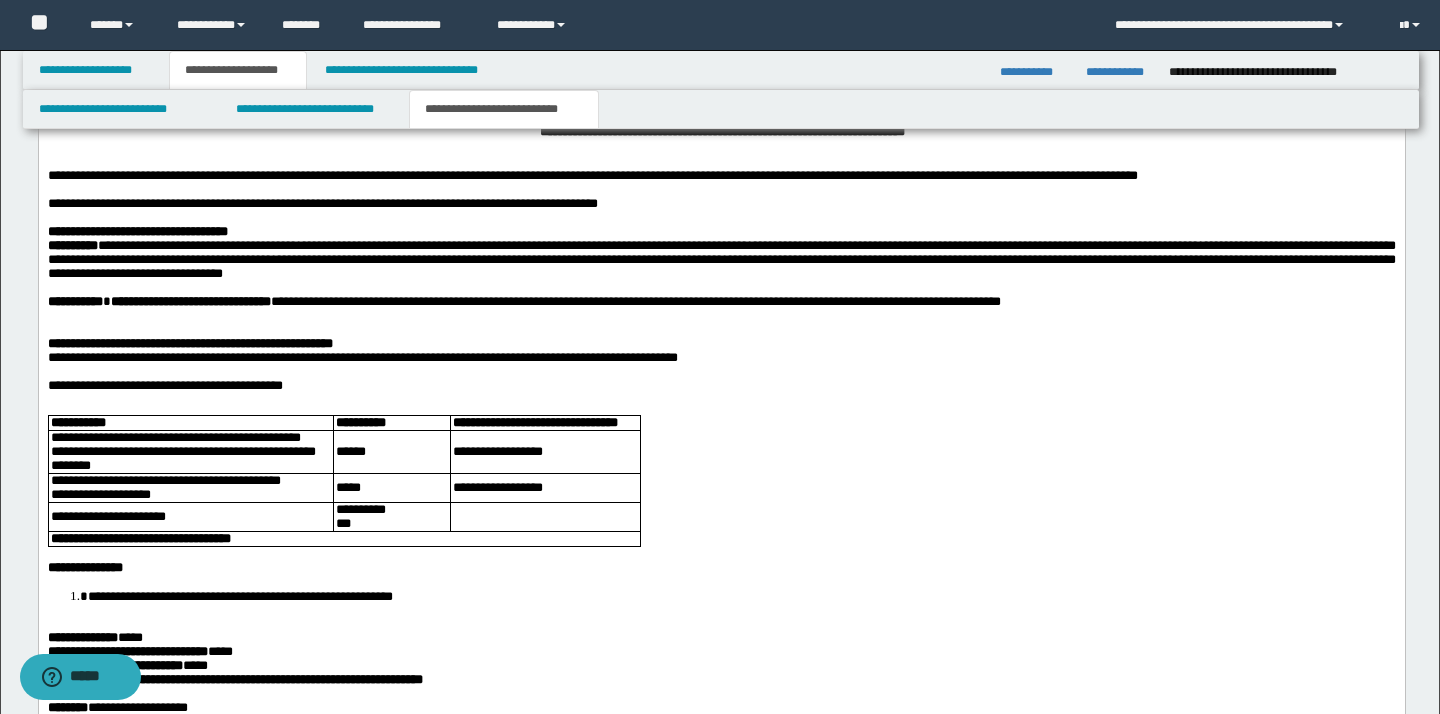 click on "**********" at bounding box center [314, 850] 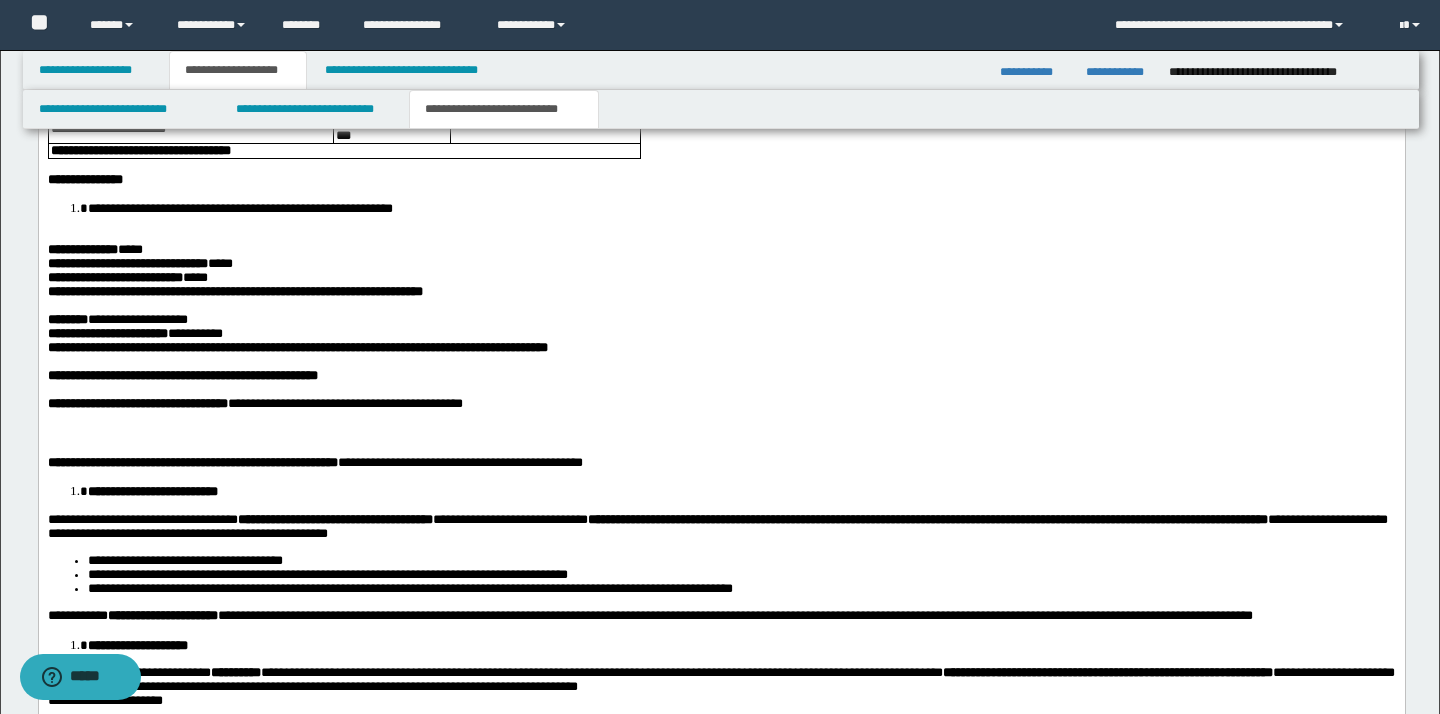 scroll, scrollTop: 3061, scrollLeft: 0, axis: vertical 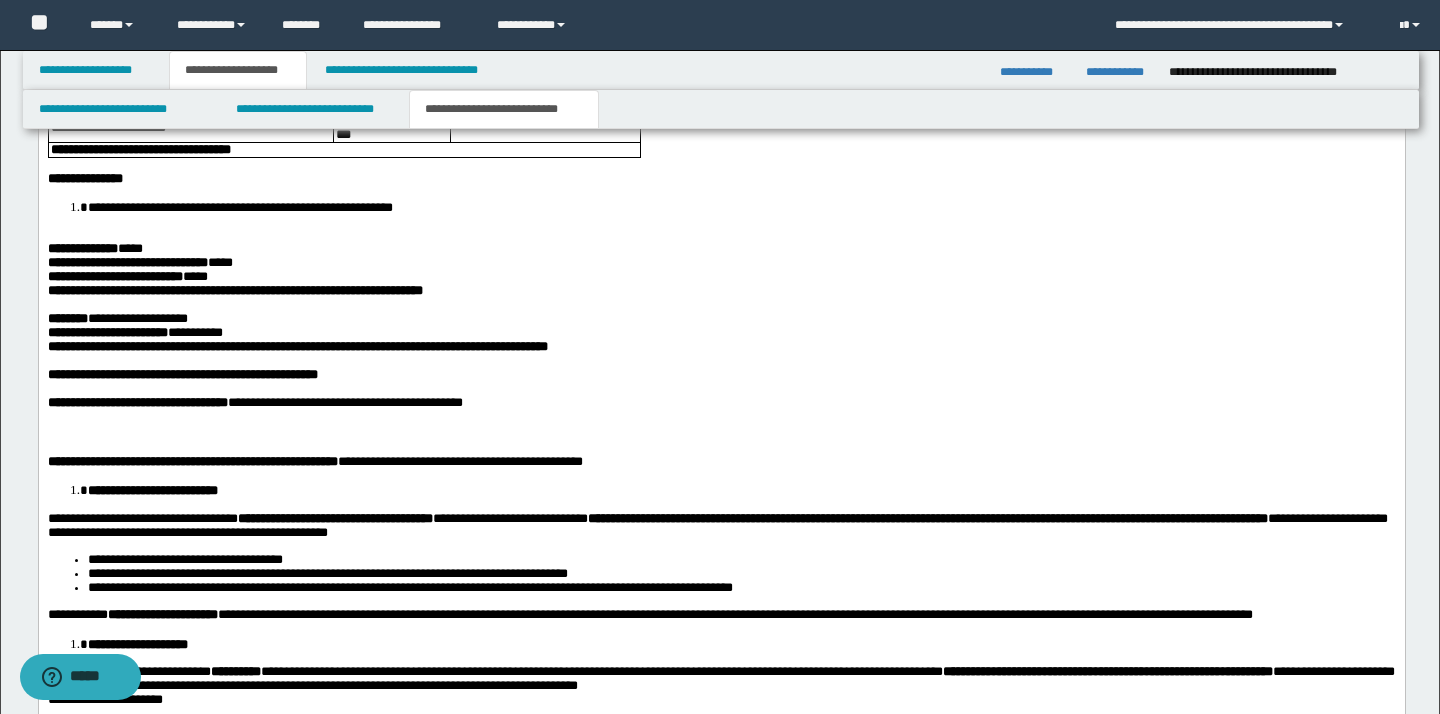 drag, startPoint x: 266, startPoint y: 1148, endPoint x: 87, endPoint y: 1134, distance: 179.54665 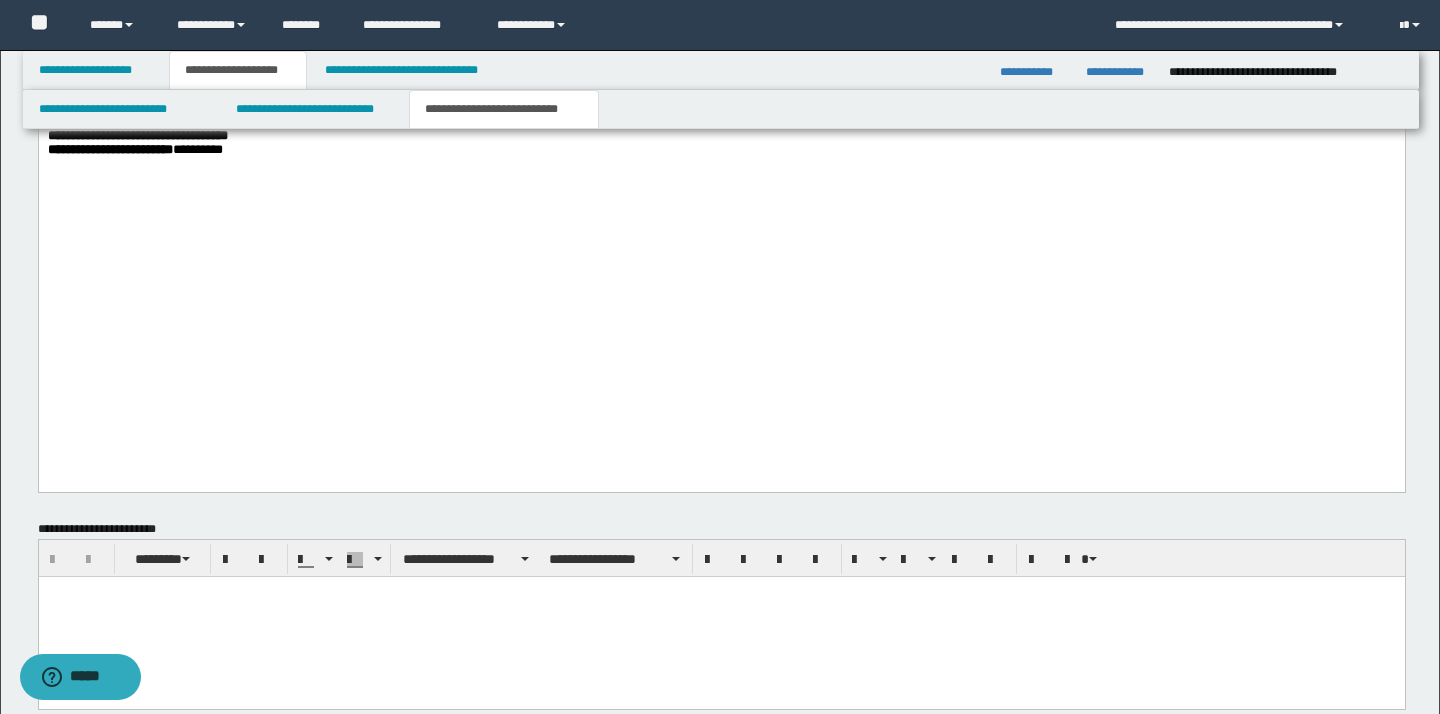 scroll, scrollTop: 4311, scrollLeft: 0, axis: vertical 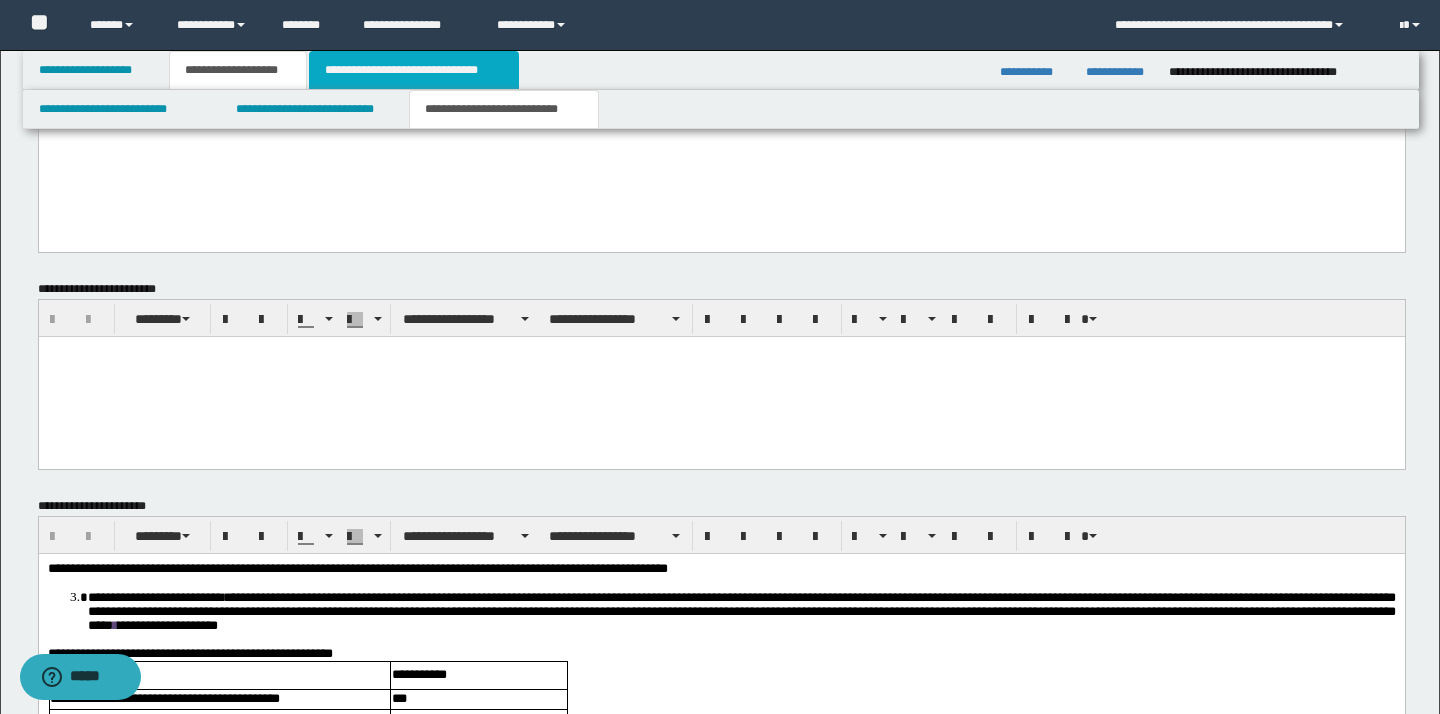 drag, startPoint x: 401, startPoint y: 70, endPoint x: 401, endPoint y: 94, distance: 24 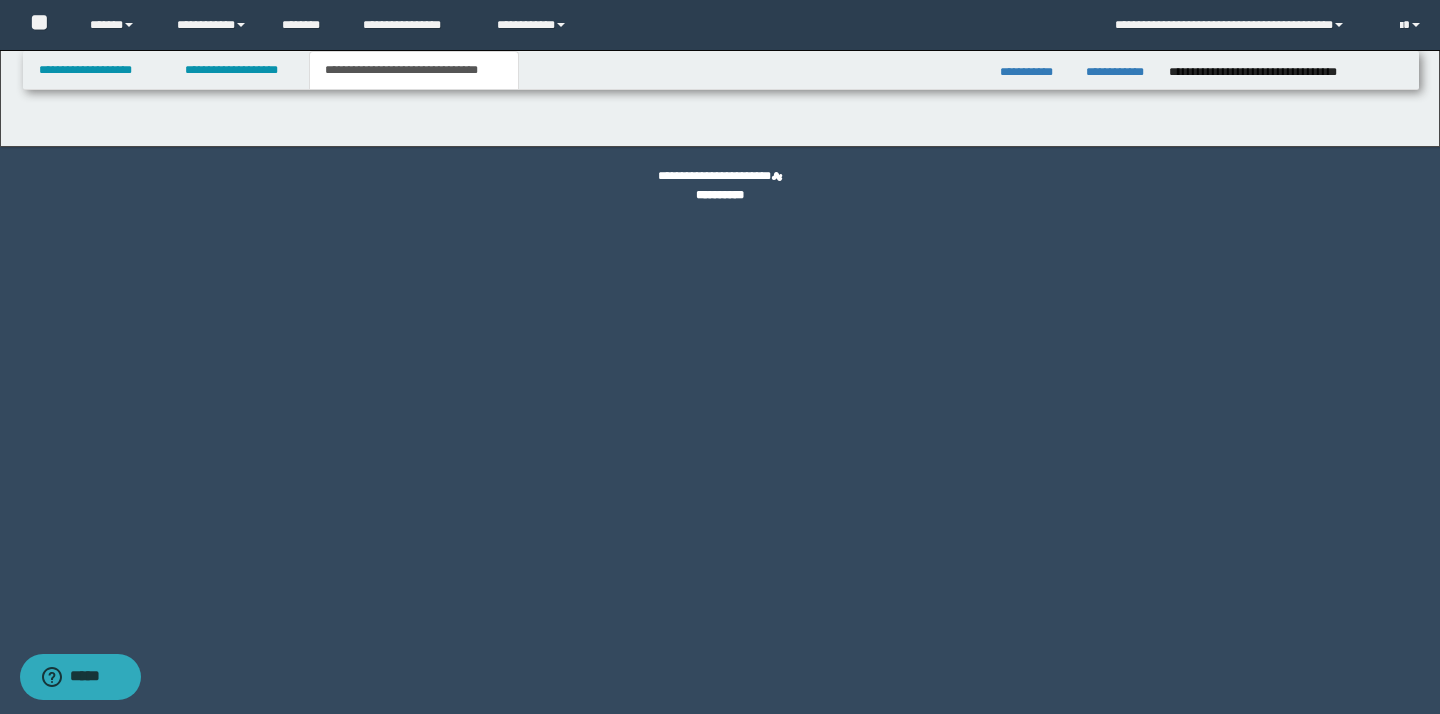 scroll, scrollTop: 0, scrollLeft: 0, axis: both 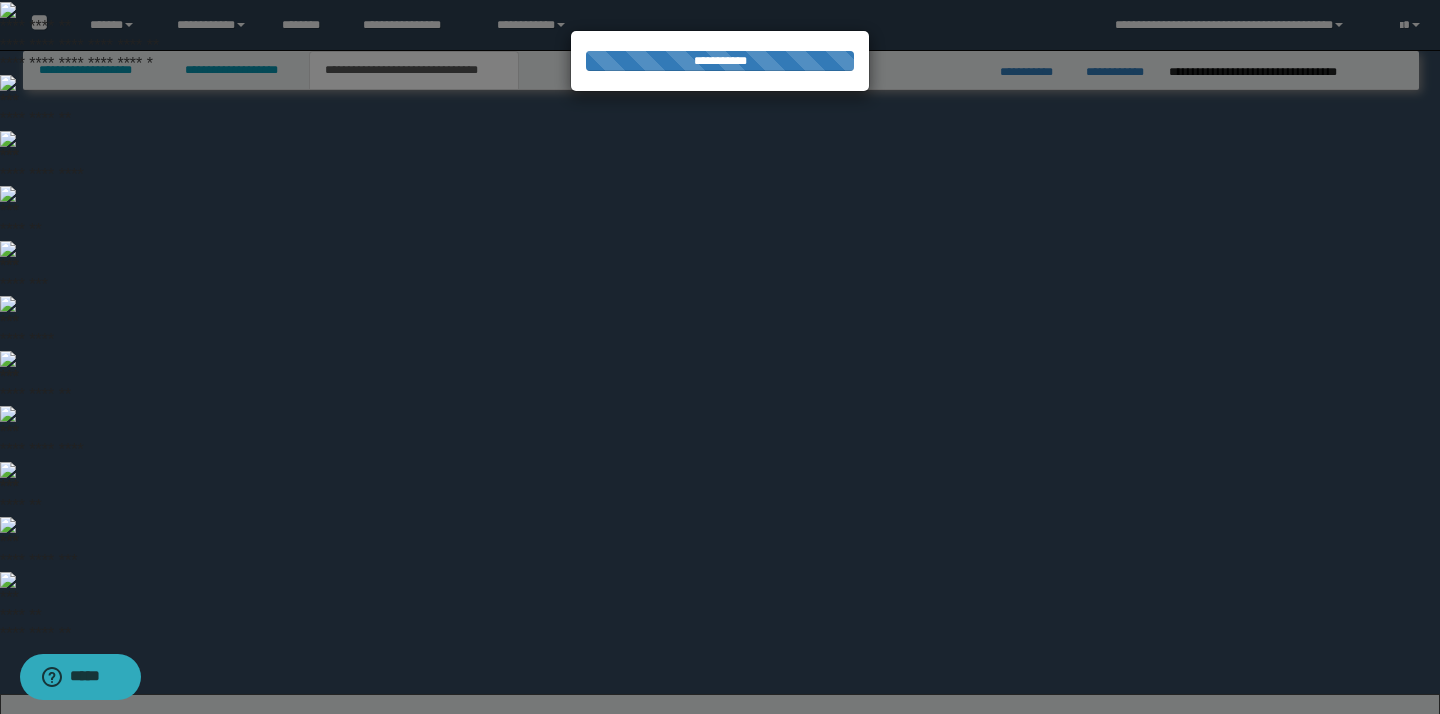 select on "*" 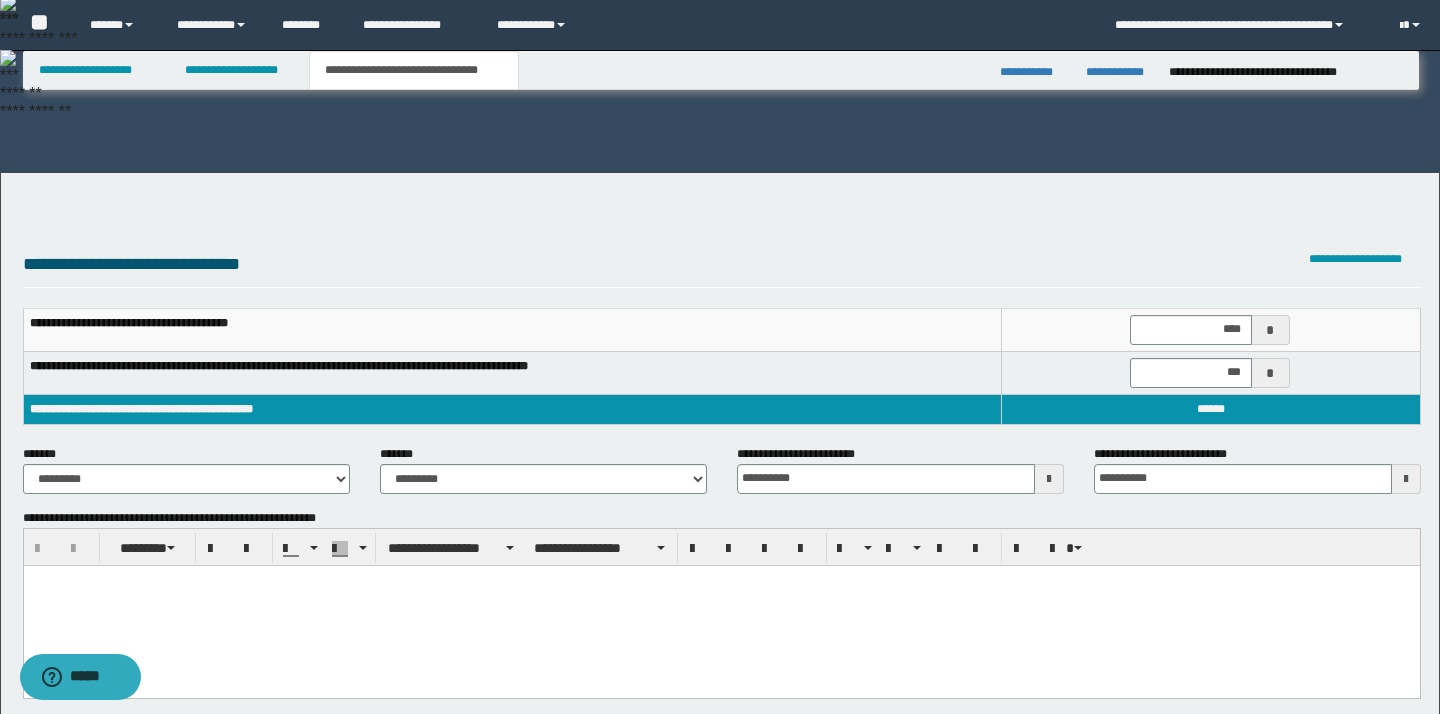 scroll, scrollTop: 555, scrollLeft: 0, axis: vertical 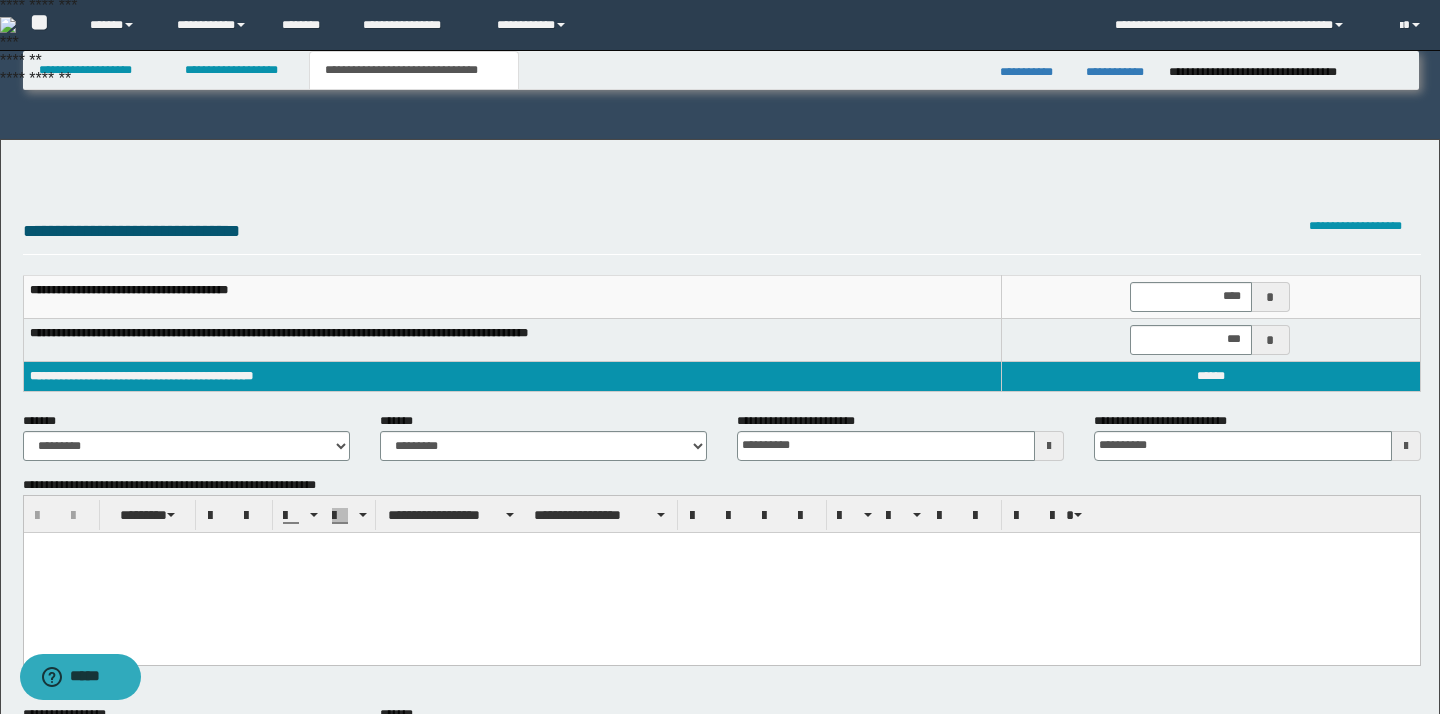 click on "**********" at bounding box center (1211, 1246) 